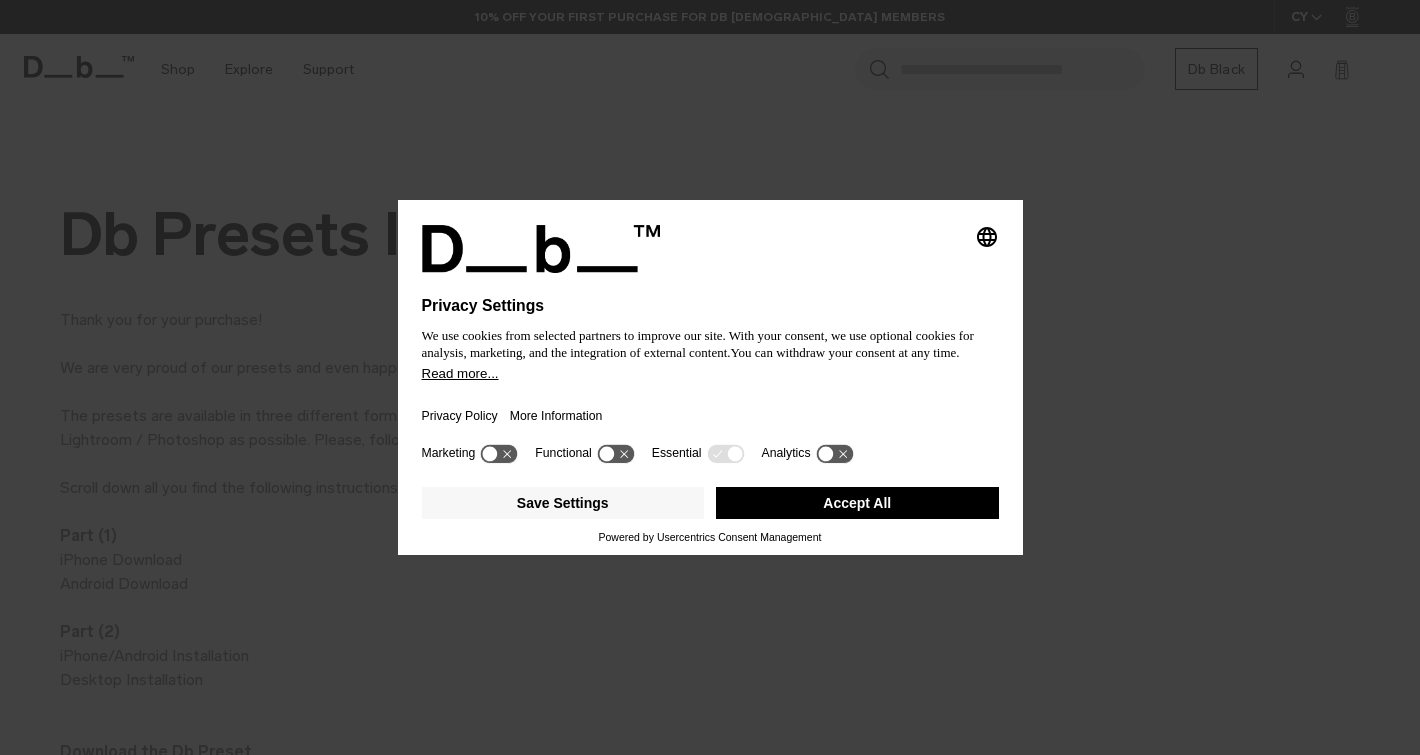 scroll, scrollTop: 0, scrollLeft: 0, axis: both 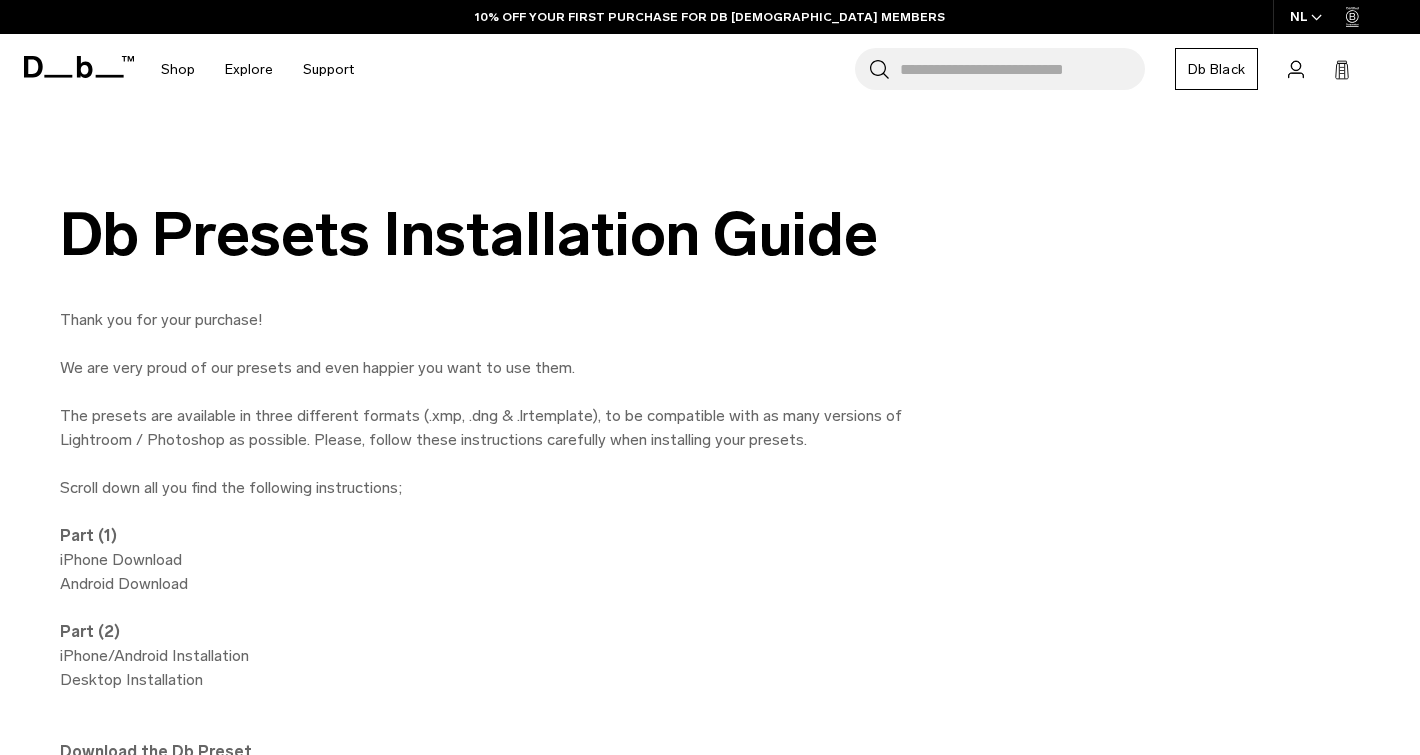 click 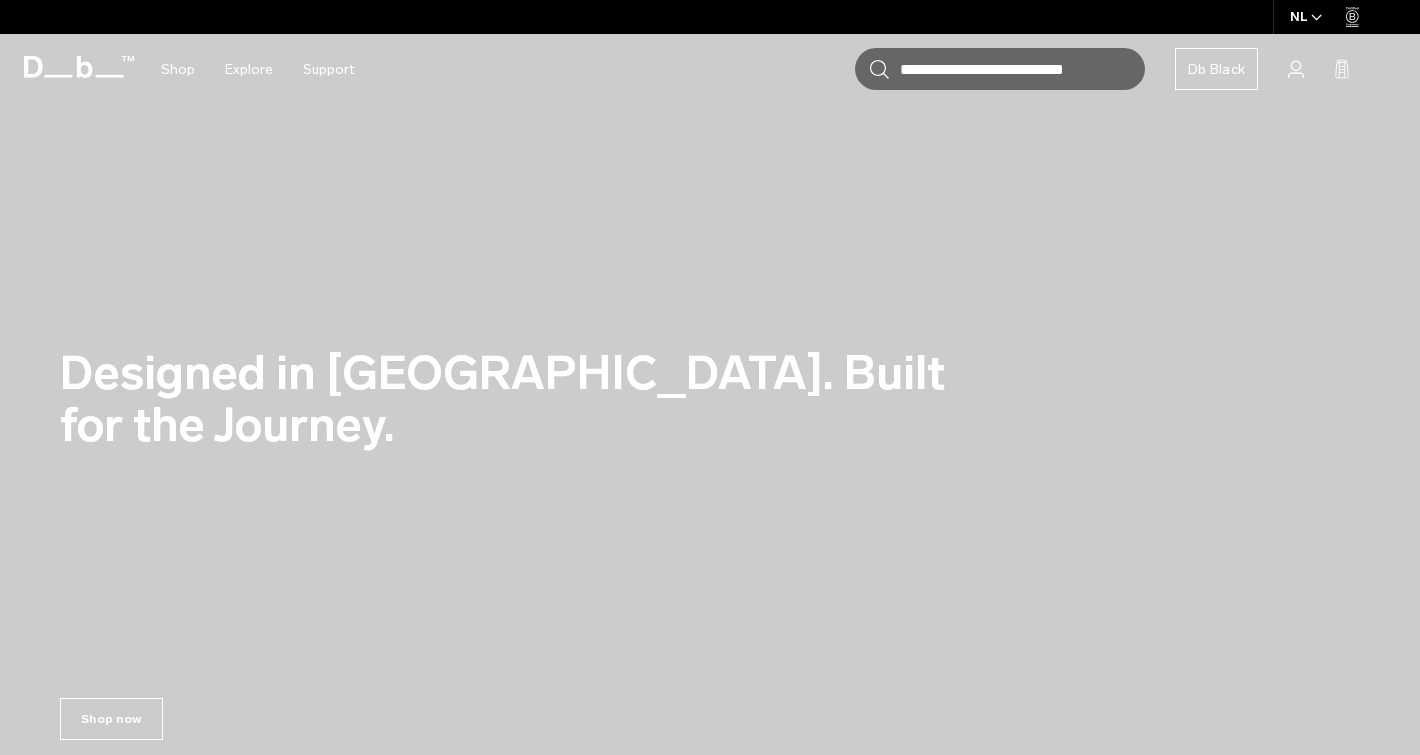 scroll, scrollTop: 0, scrollLeft: 0, axis: both 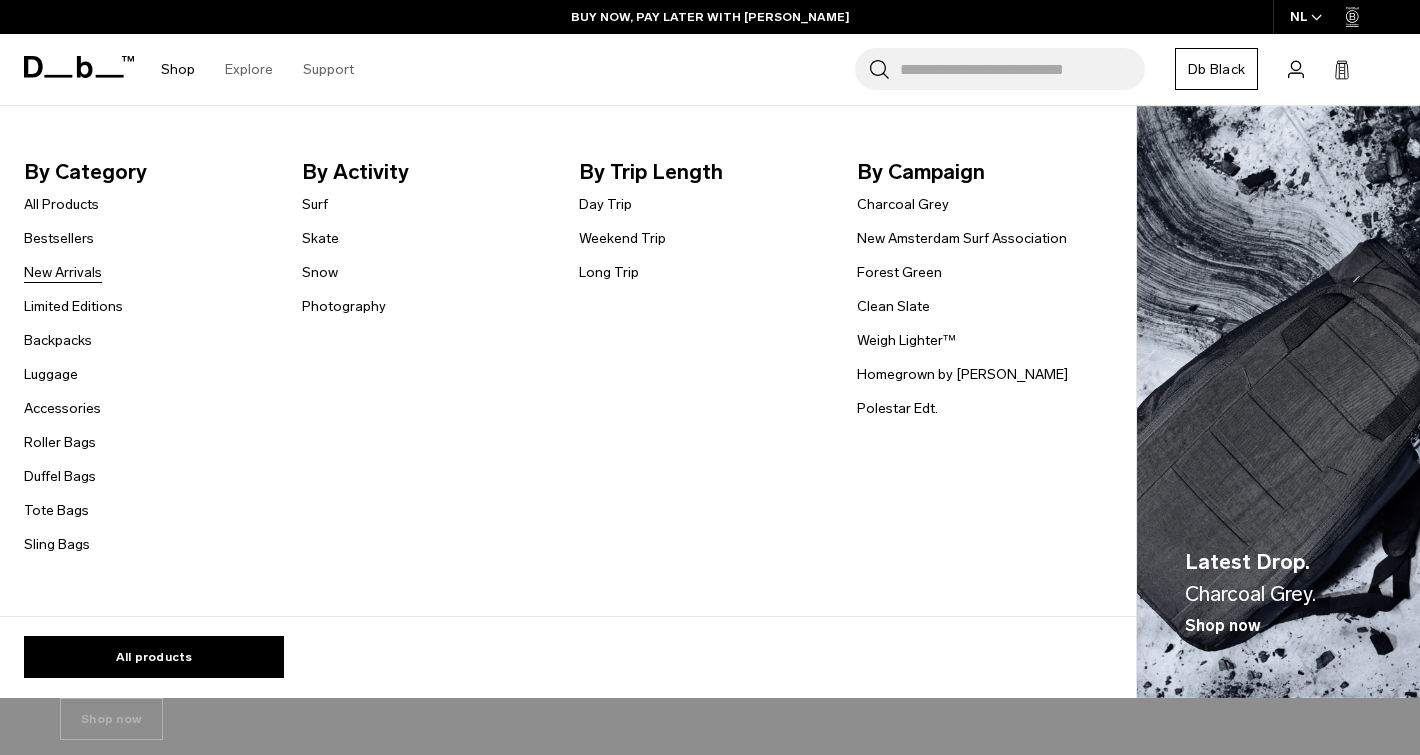 click on "New Arrivals" at bounding box center [63, 272] 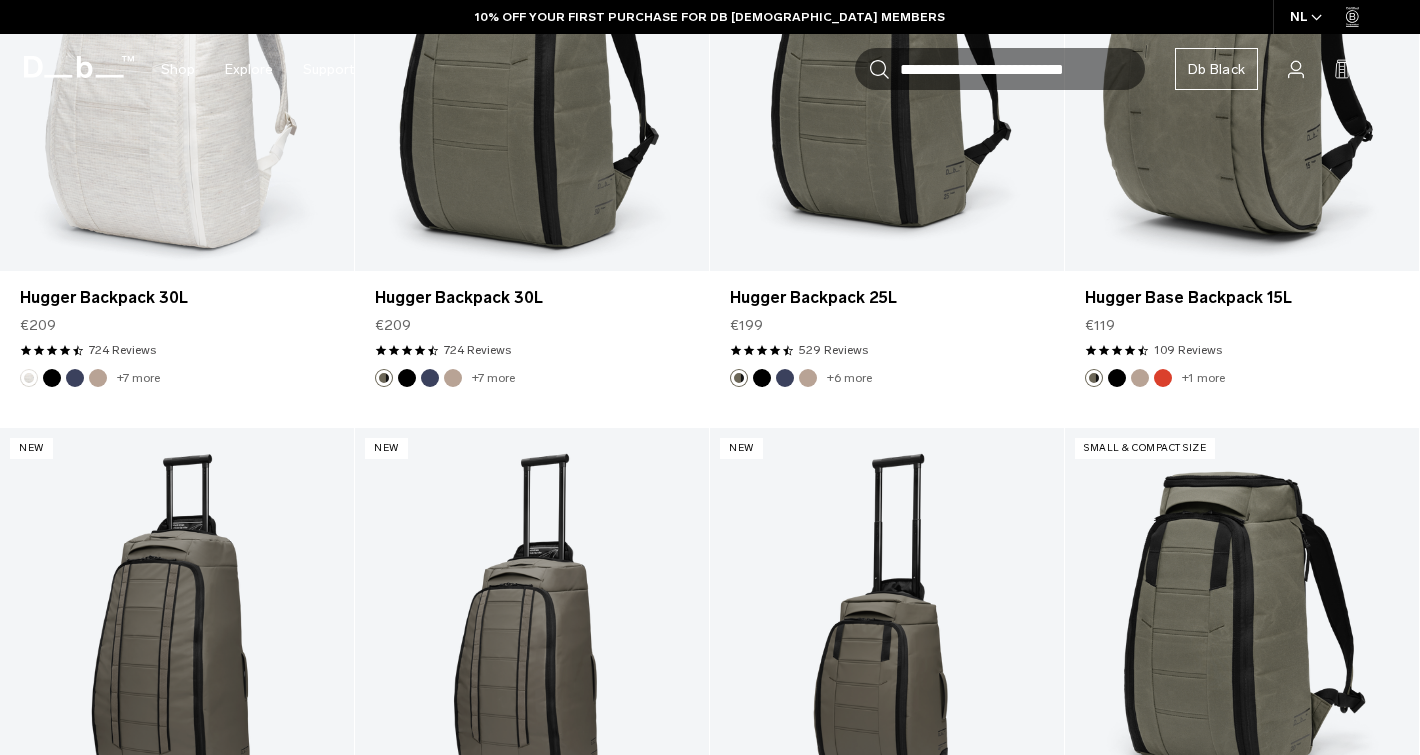 scroll, scrollTop: 0, scrollLeft: 0, axis: both 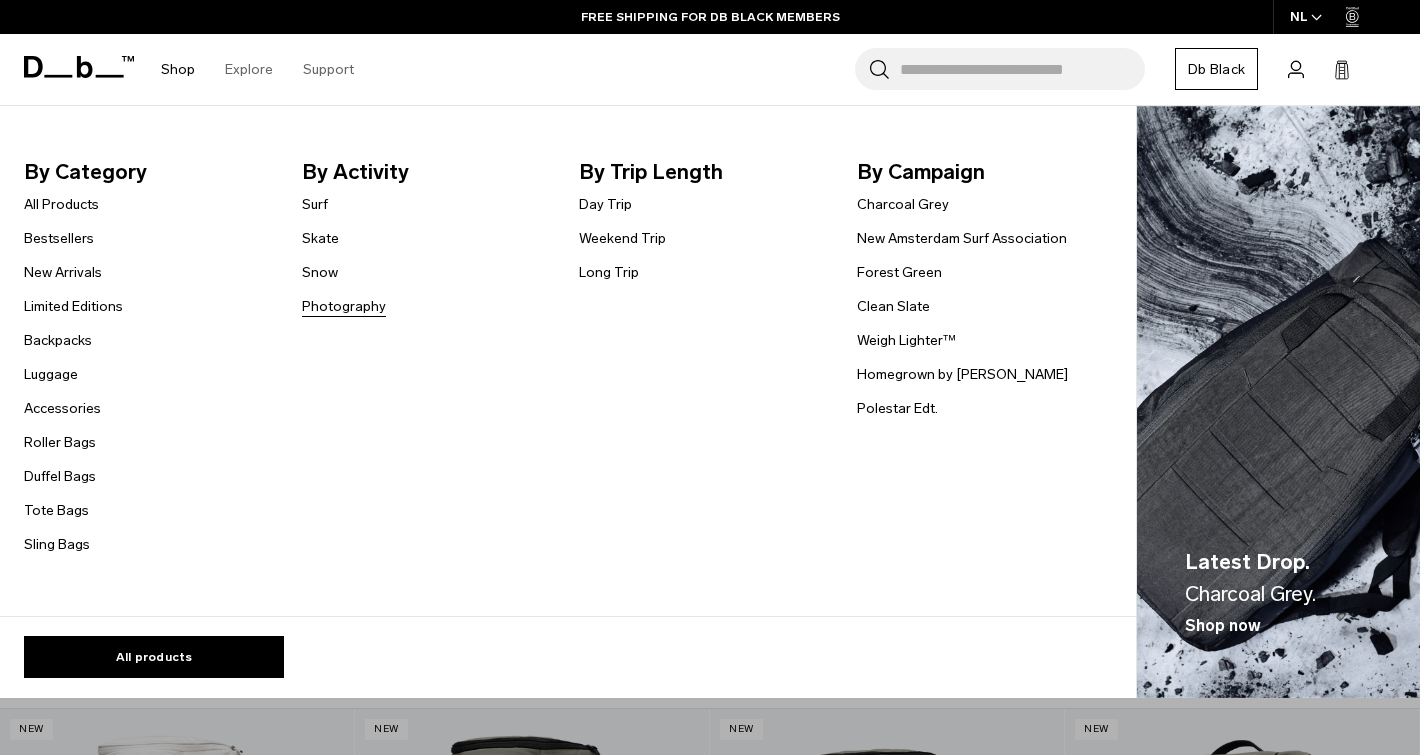 click on "Photography" at bounding box center [344, 306] 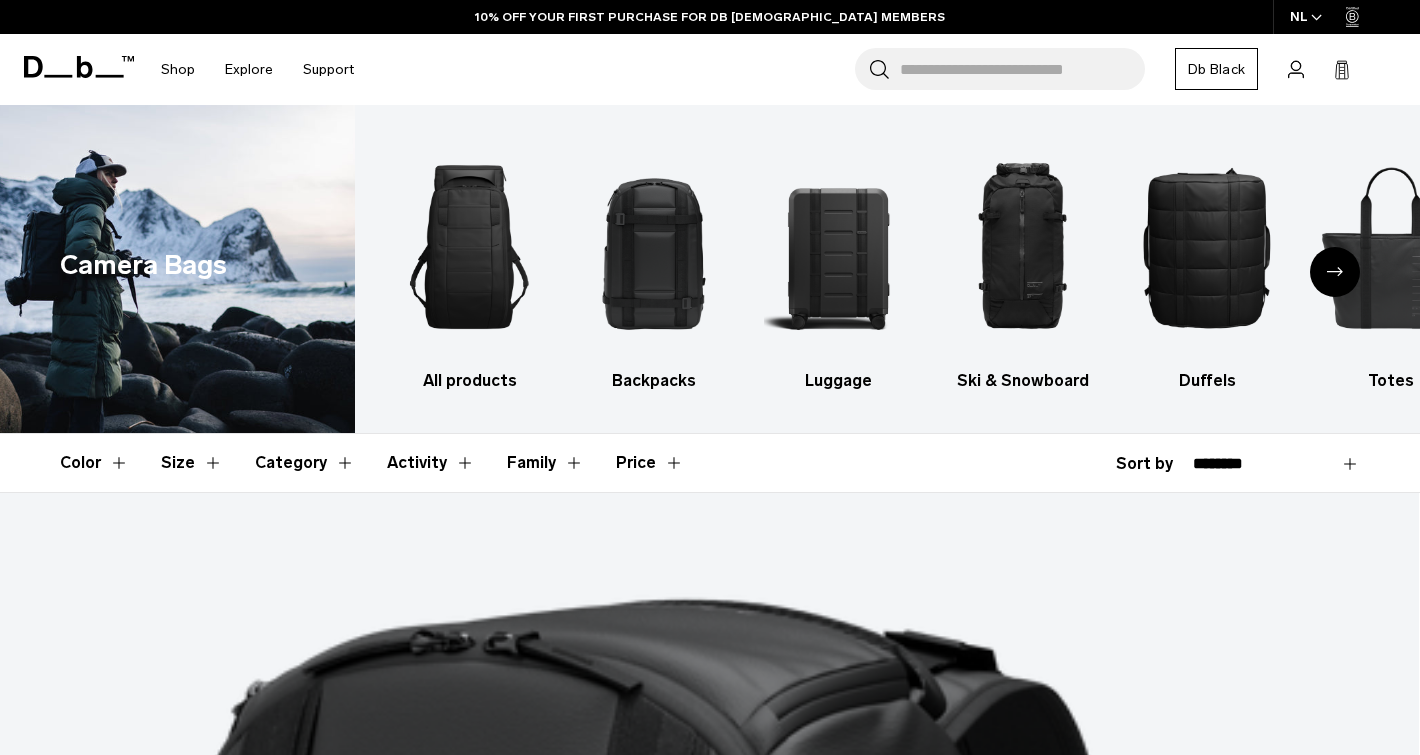 scroll, scrollTop: 0, scrollLeft: 0, axis: both 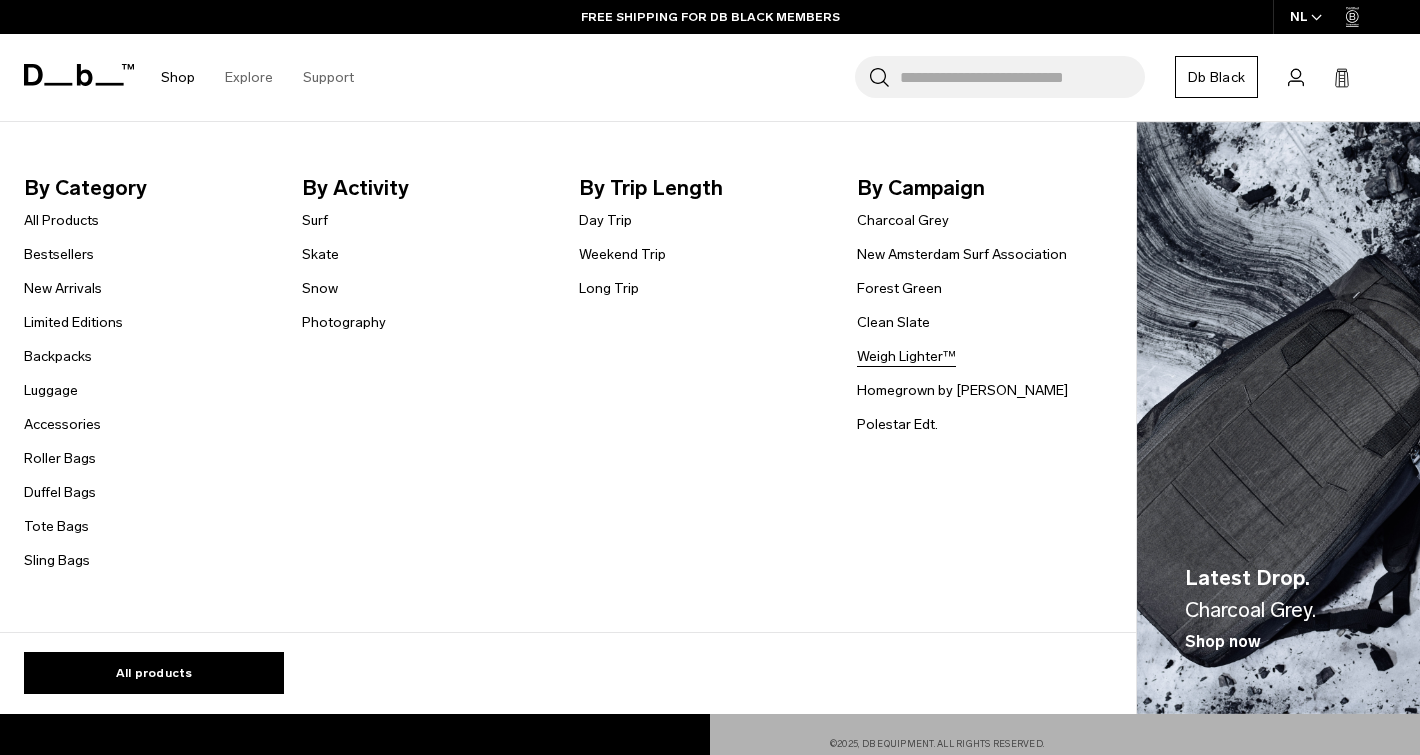 click on "Weigh Lighter™" at bounding box center (906, 356) 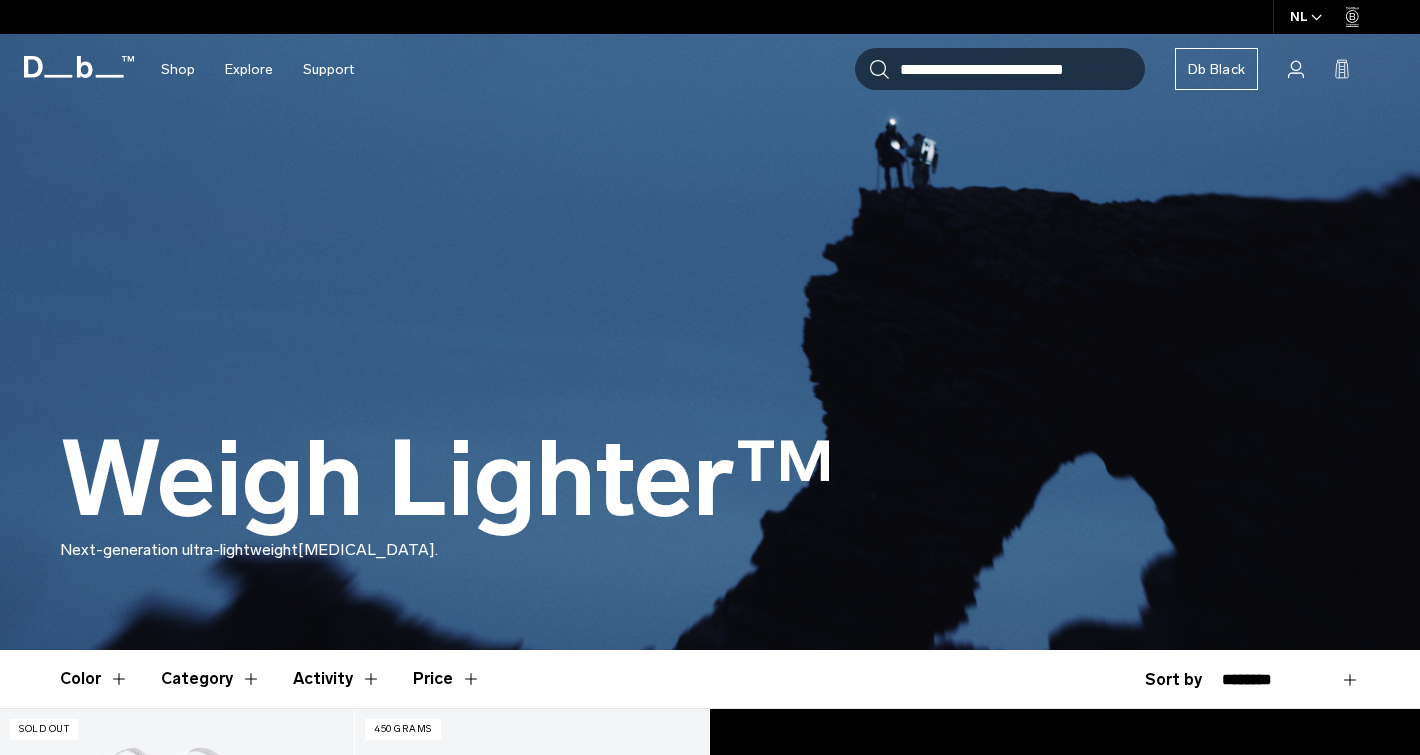 scroll, scrollTop: 0, scrollLeft: 0, axis: both 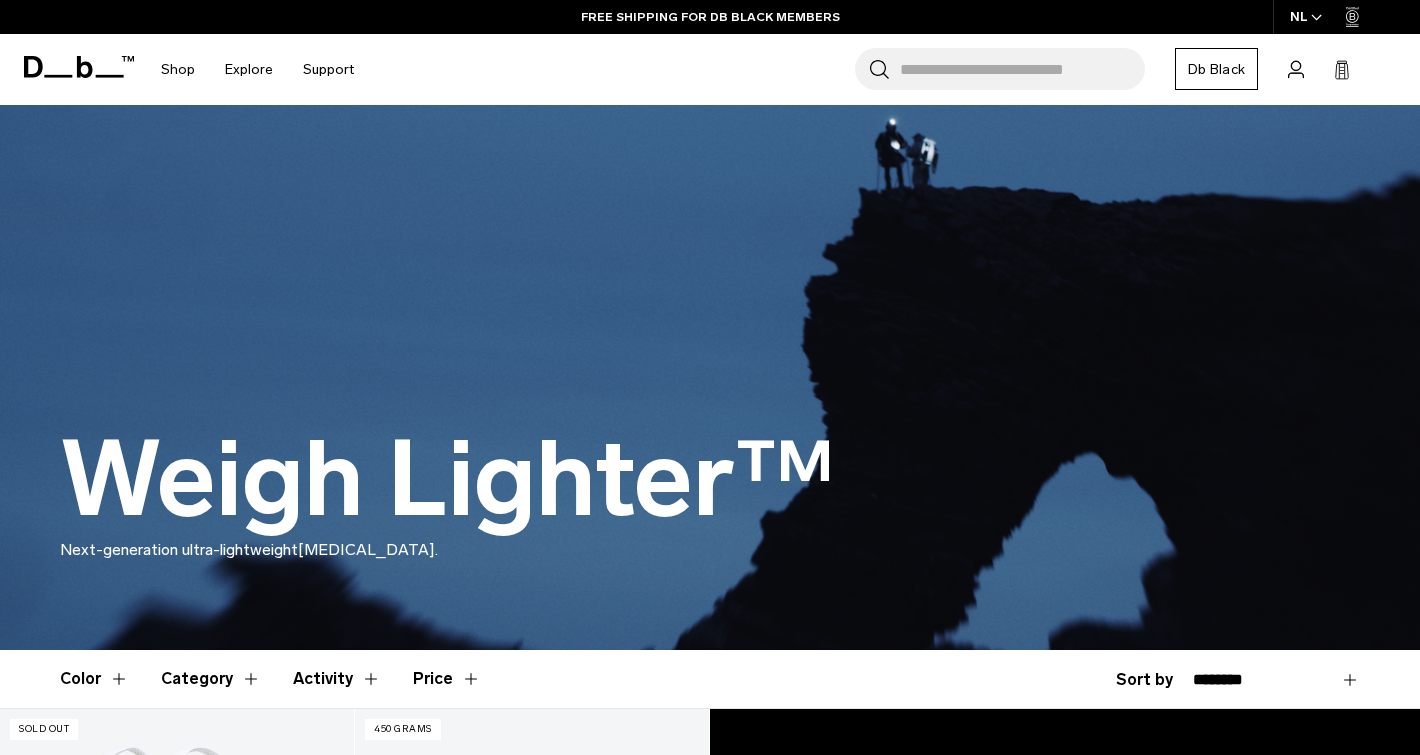 click 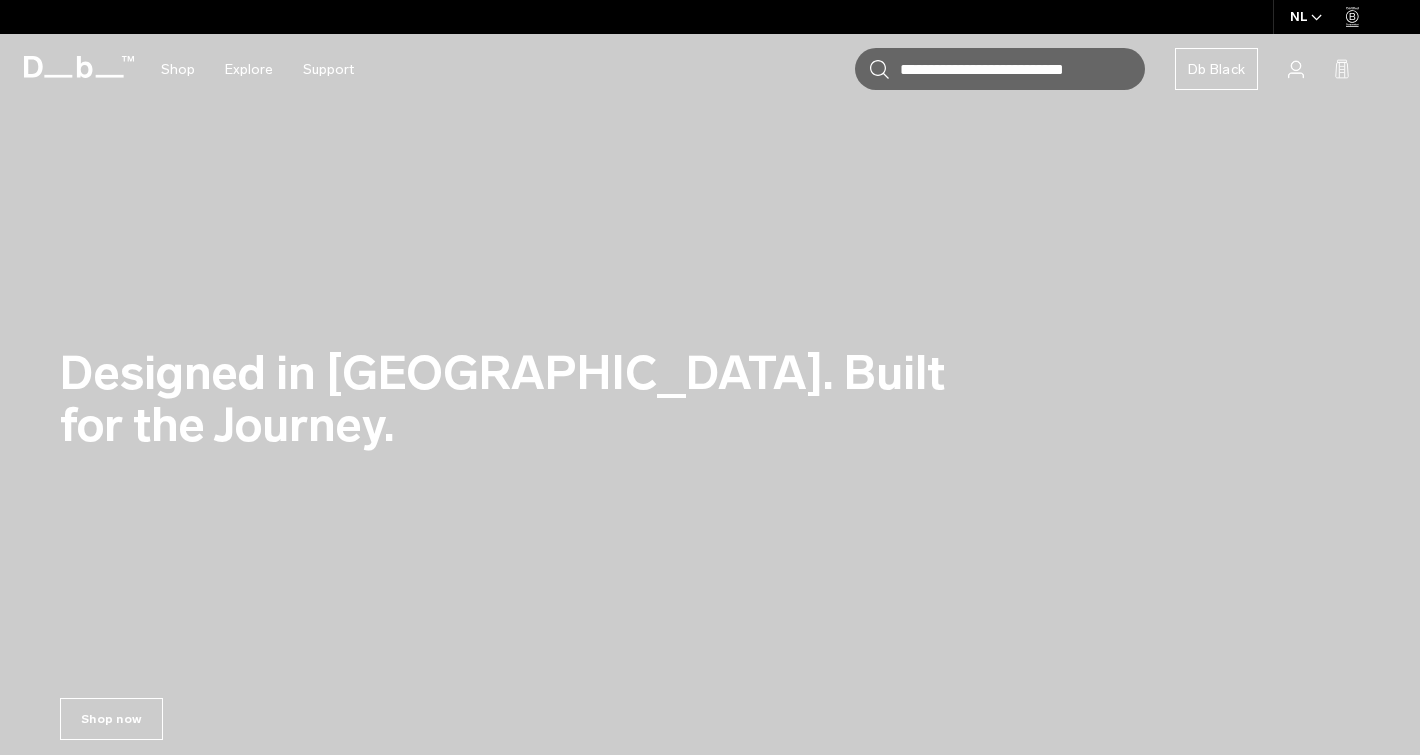 scroll, scrollTop: 0, scrollLeft: 0, axis: both 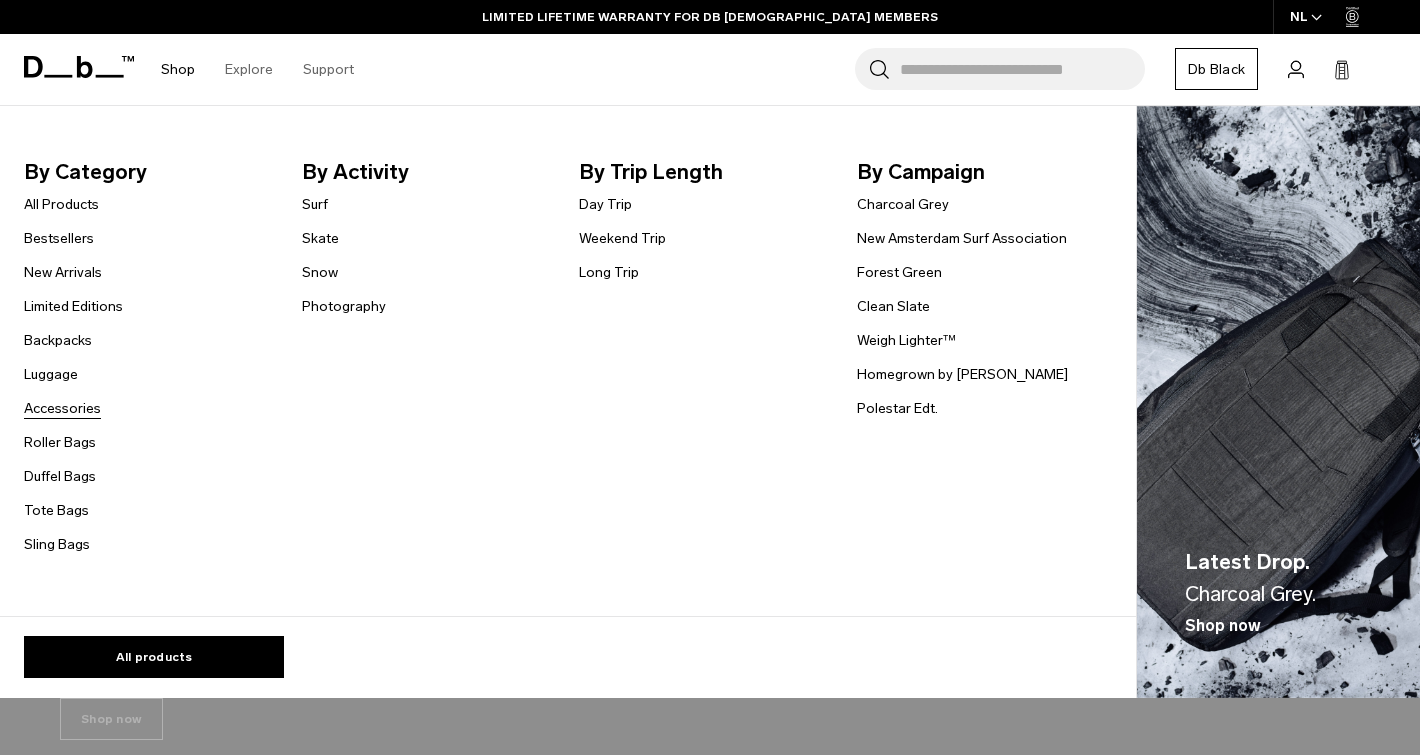 click on "Accessories" at bounding box center [62, 408] 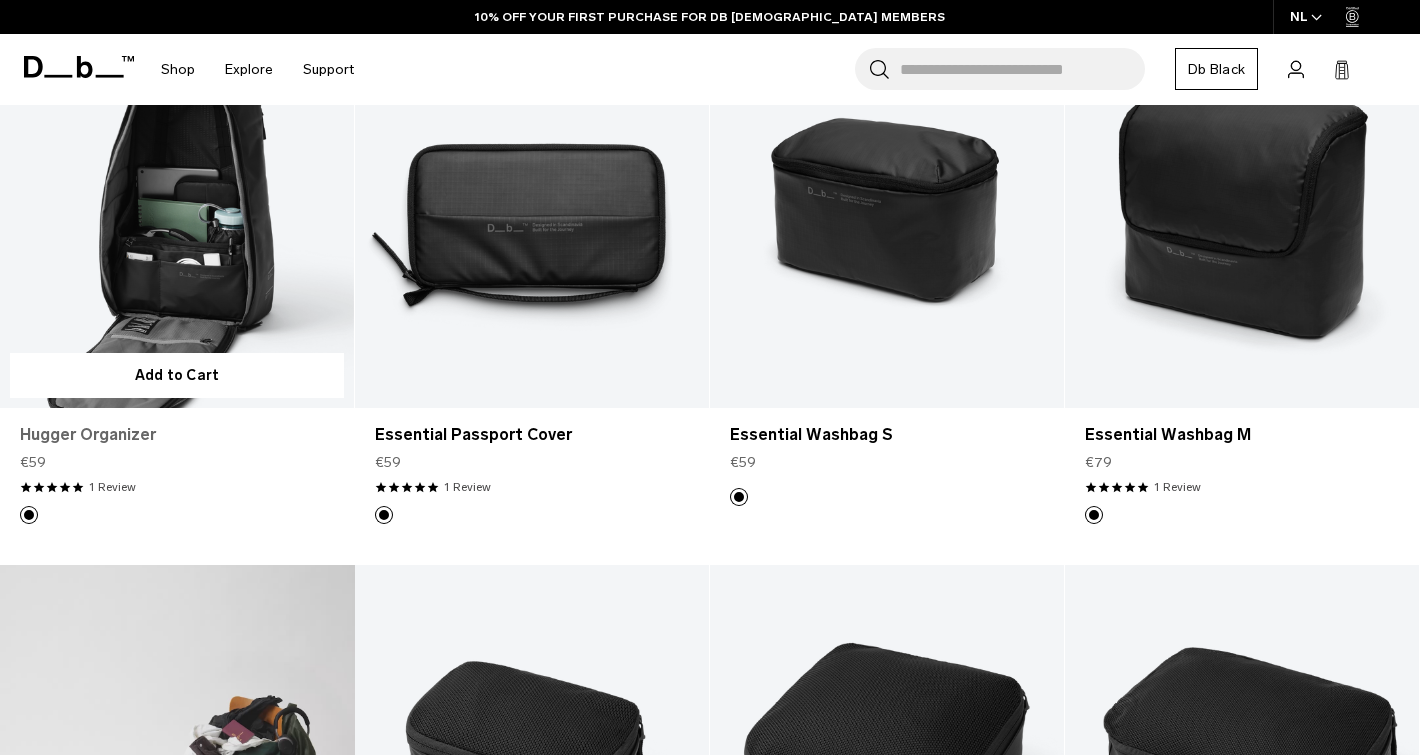 scroll, scrollTop: 0, scrollLeft: 0, axis: both 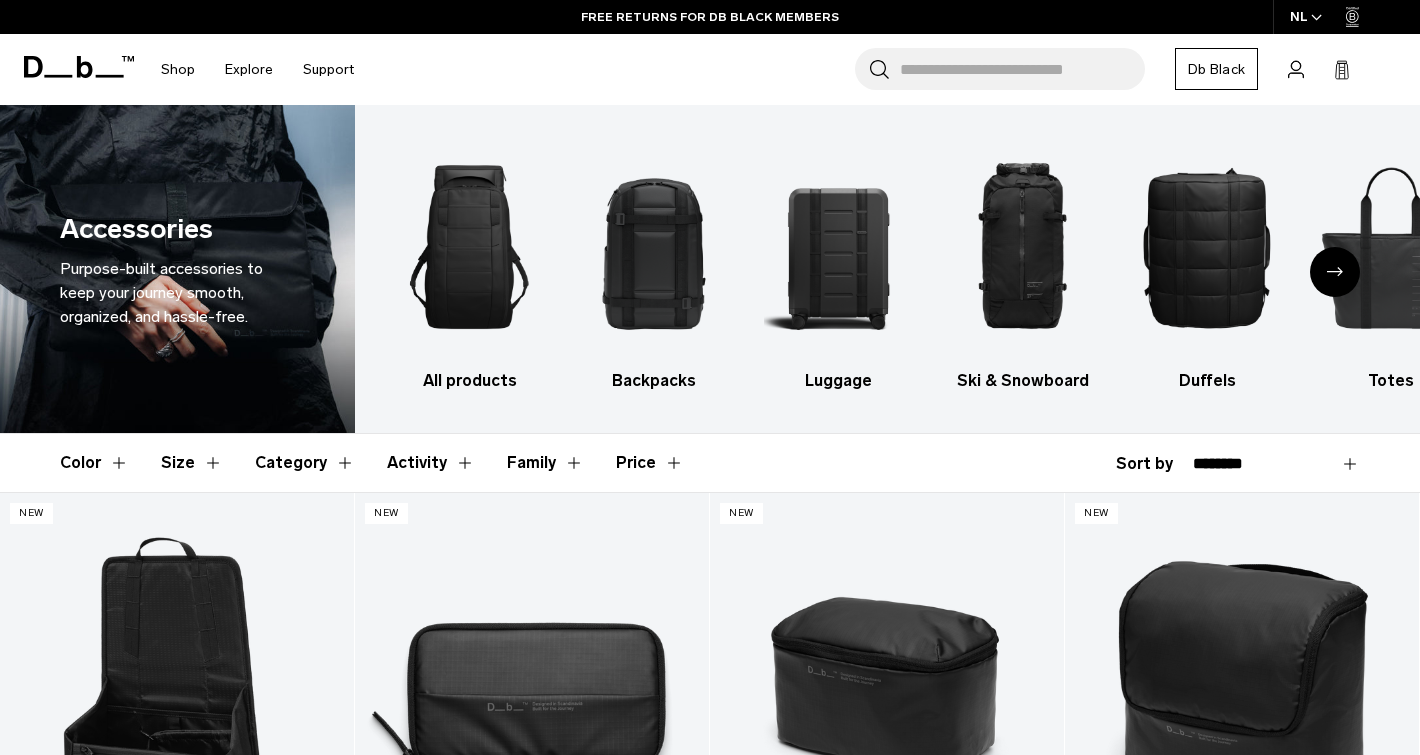 click 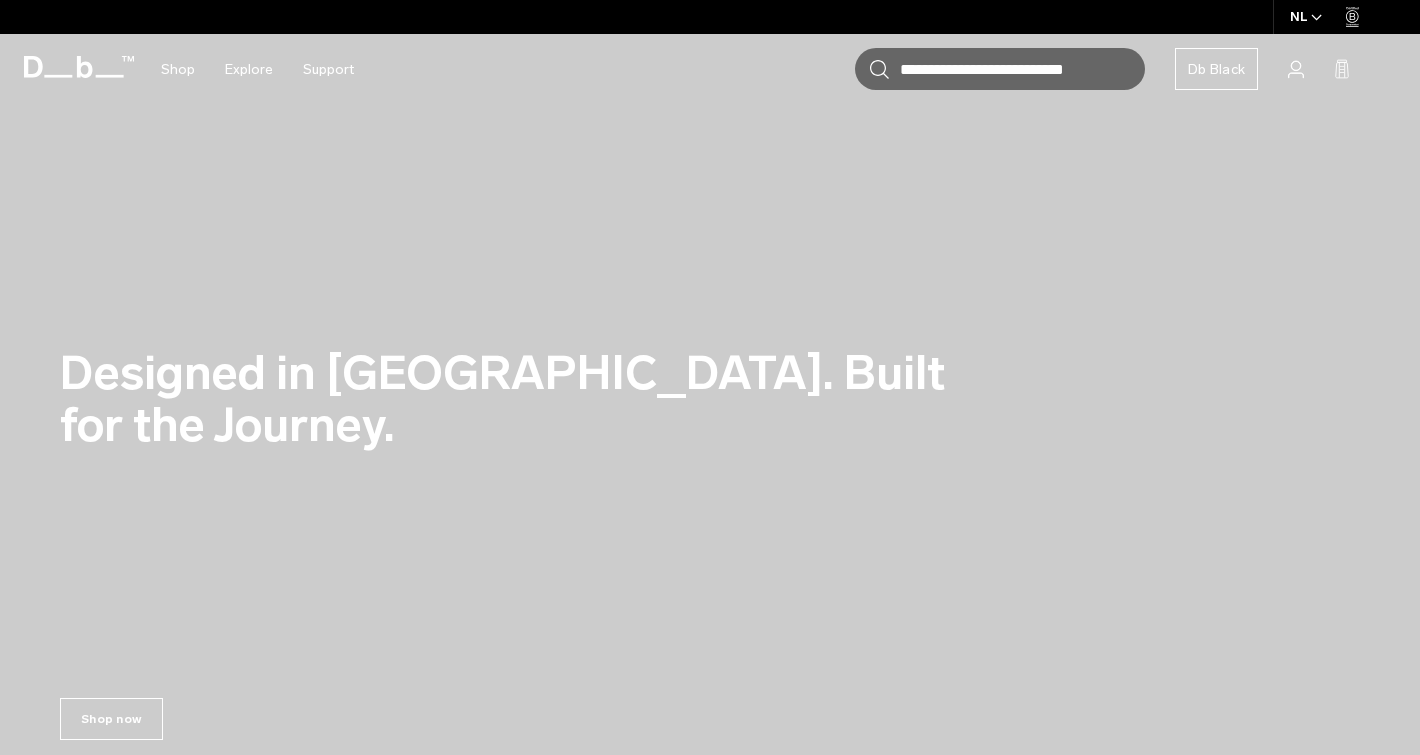 scroll, scrollTop: 0, scrollLeft: 0, axis: both 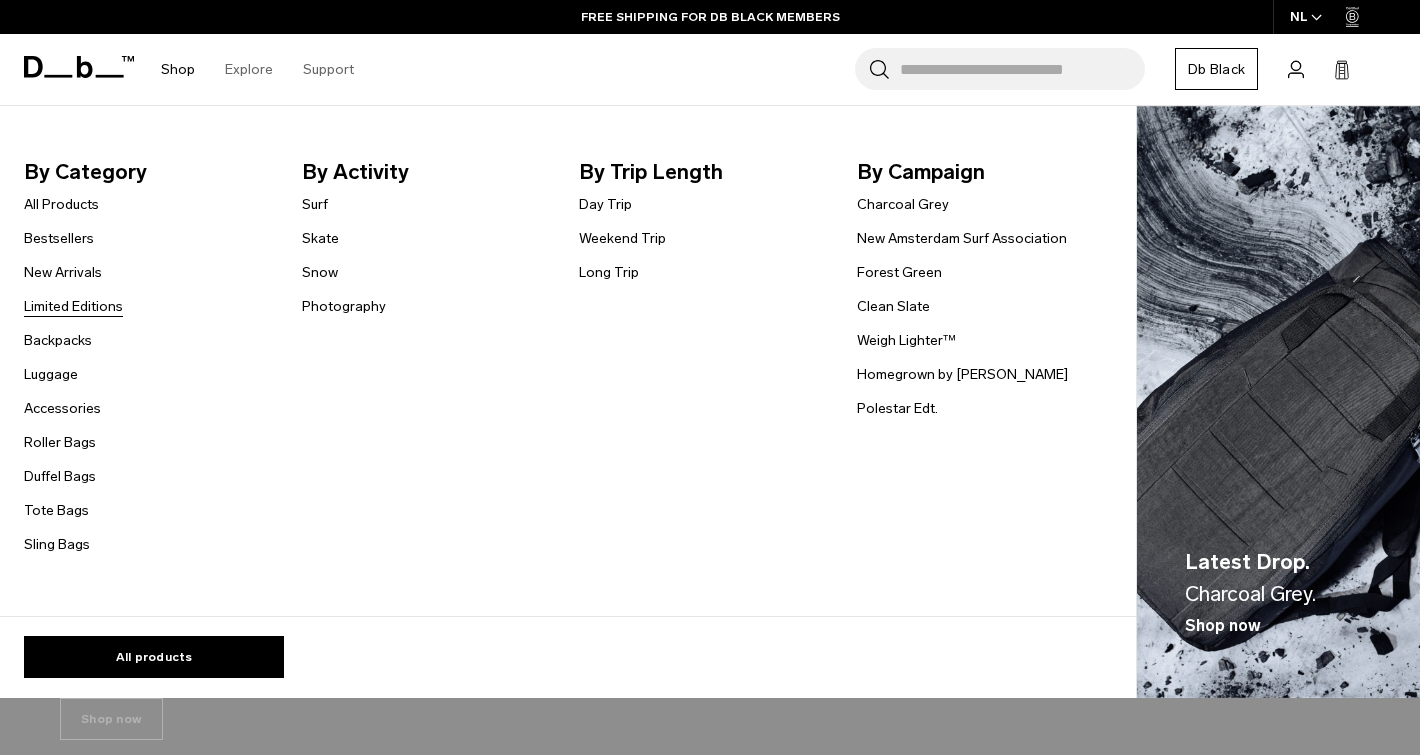 click on "Limited Editions" at bounding box center [73, 306] 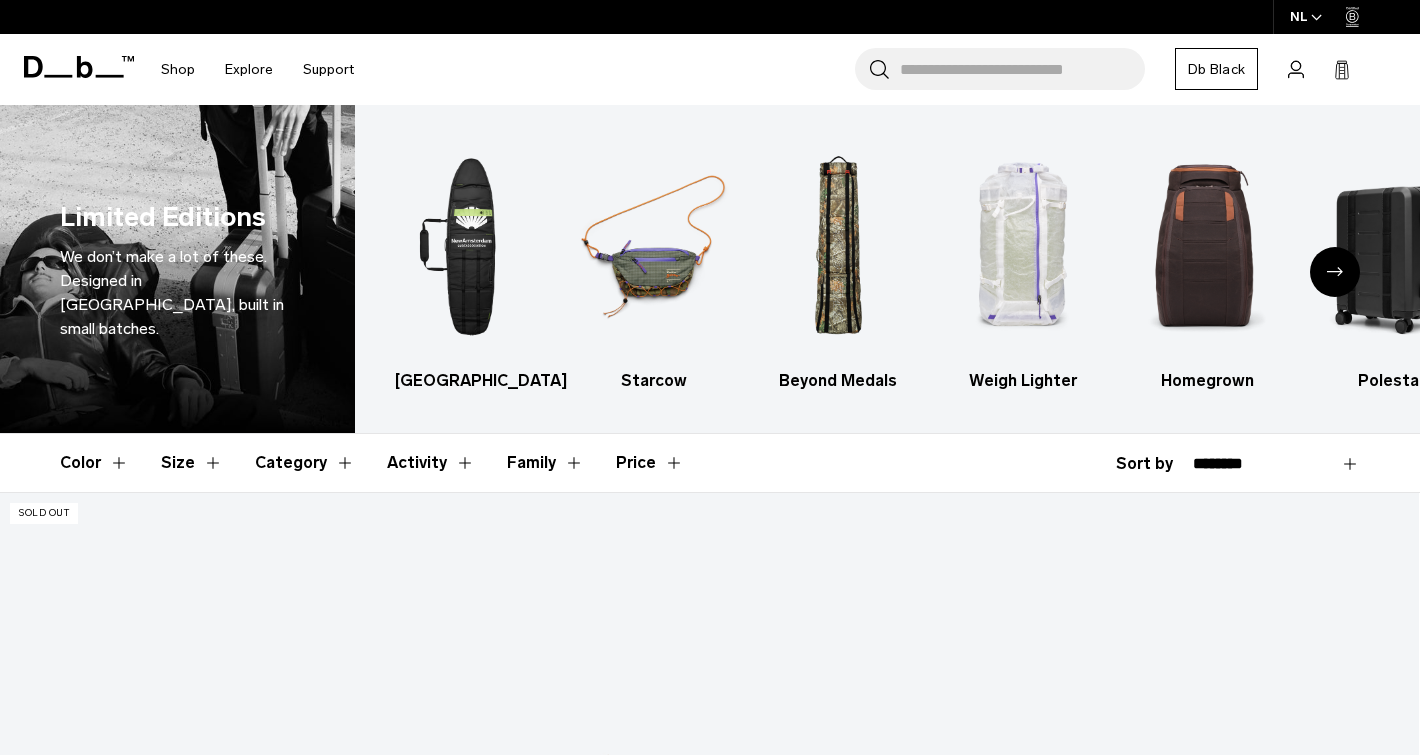 scroll, scrollTop: 183, scrollLeft: 0, axis: vertical 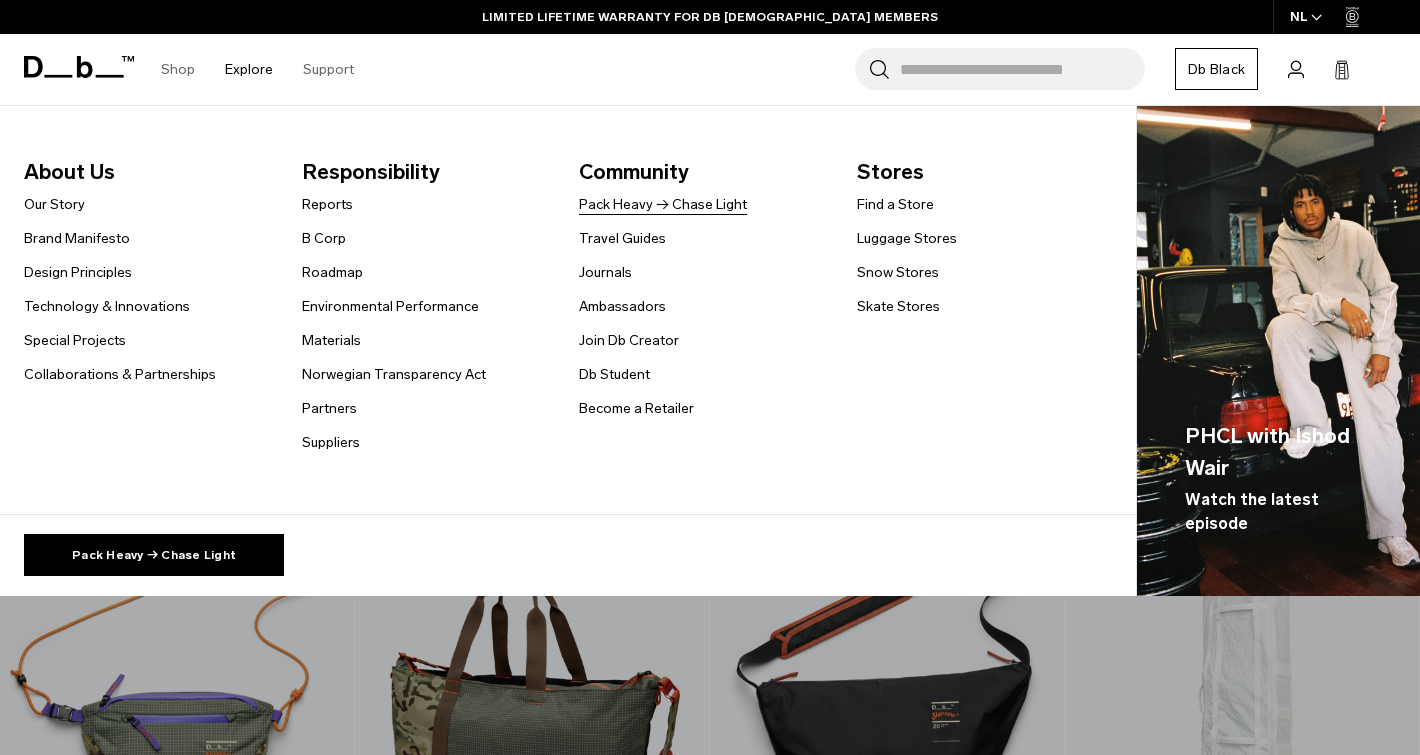 click on "Pack Heavy → Chase Light" at bounding box center [663, 204] 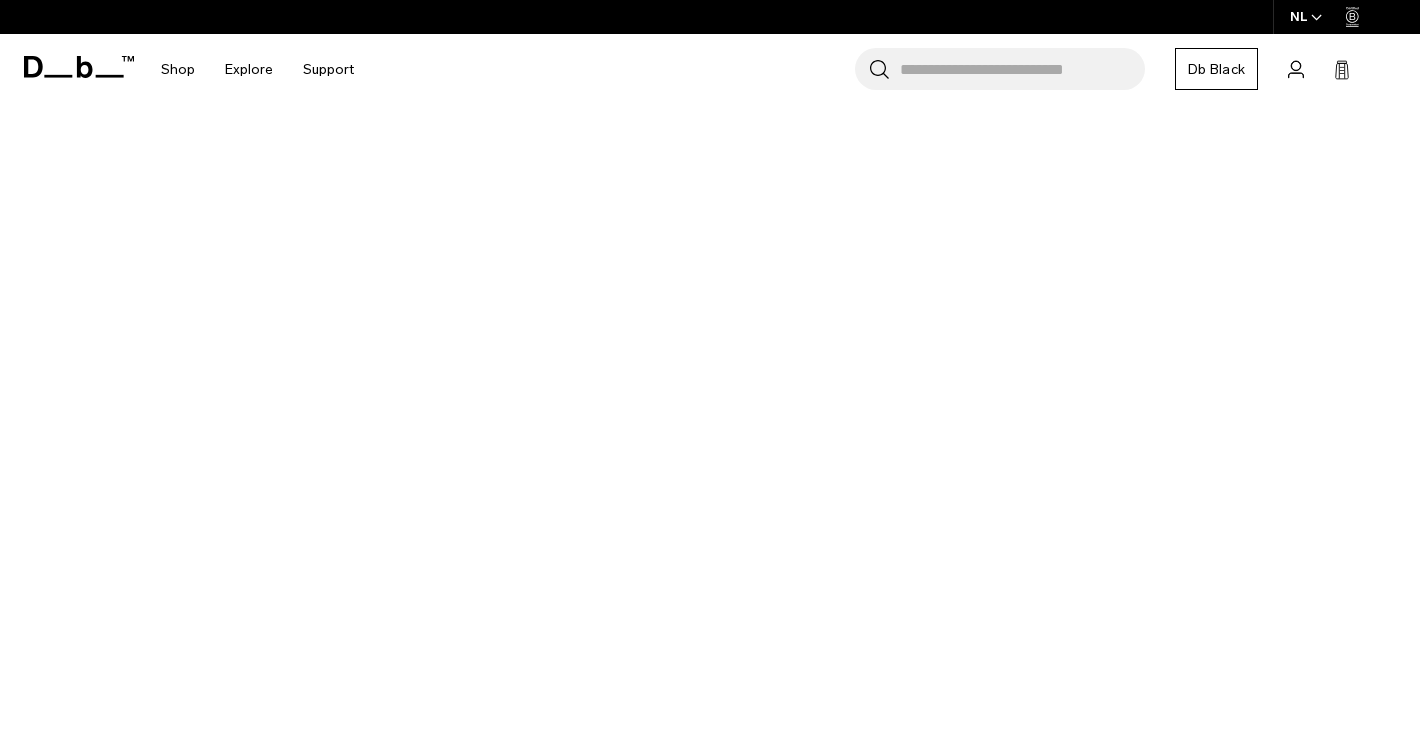 scroll, scrollTop: 0, scrollLeft: 0, axis: both 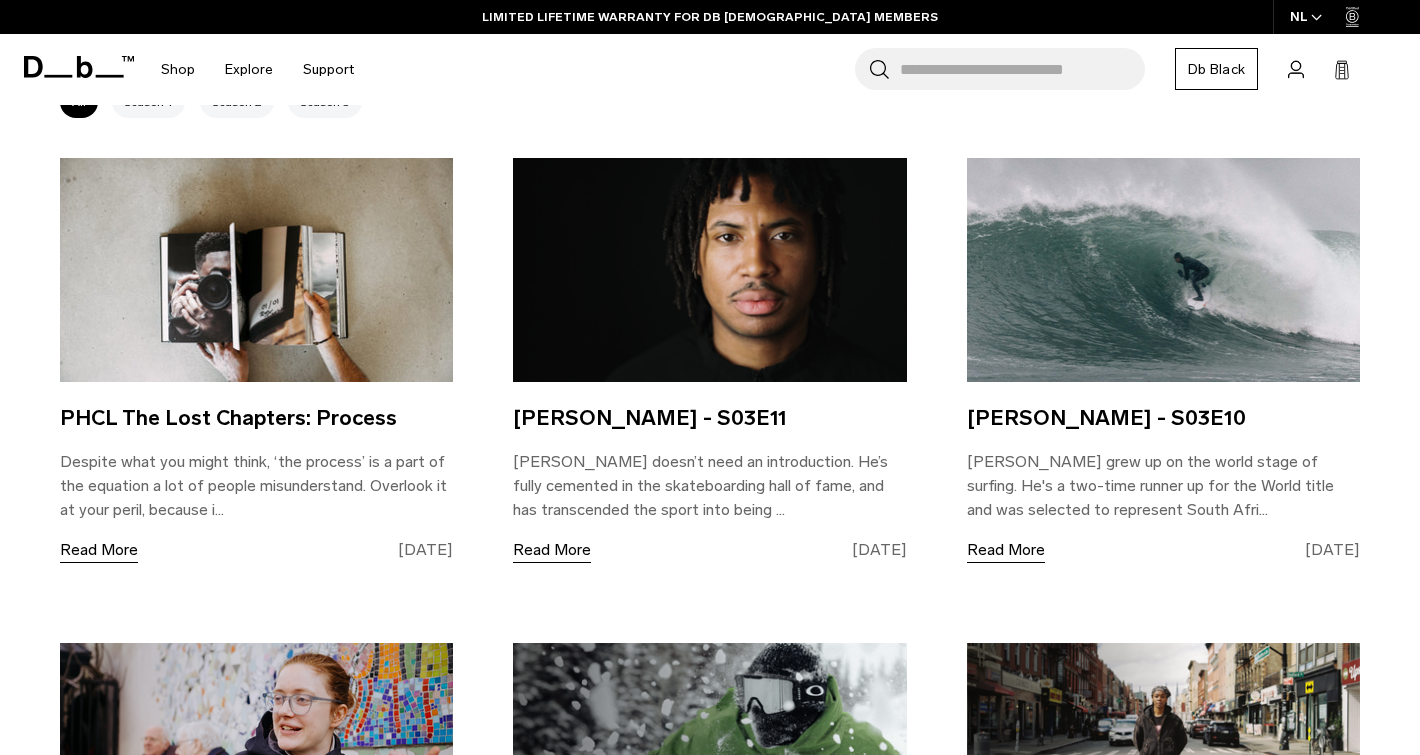click at bounding box center [256, 270] 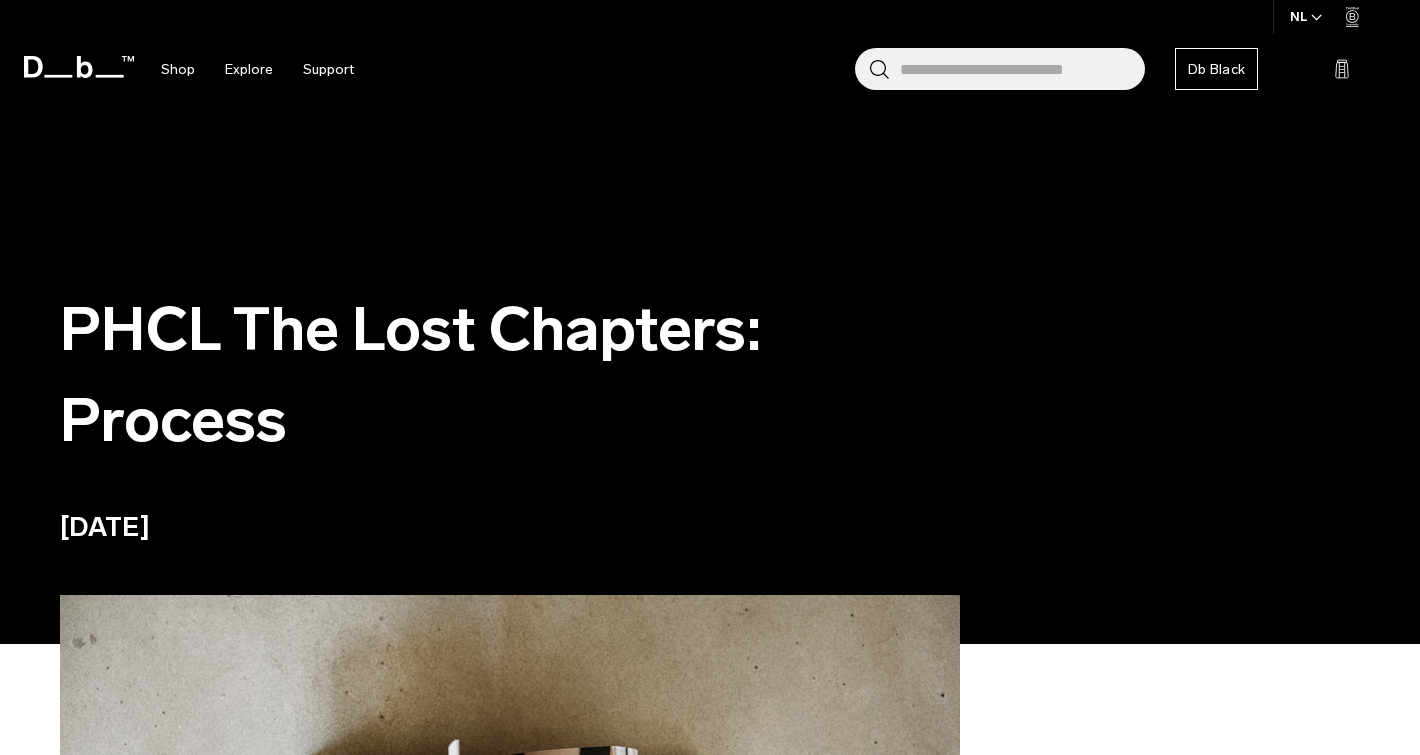 scroll, scrollTop: 0, scrollLeft: 0, axis: both 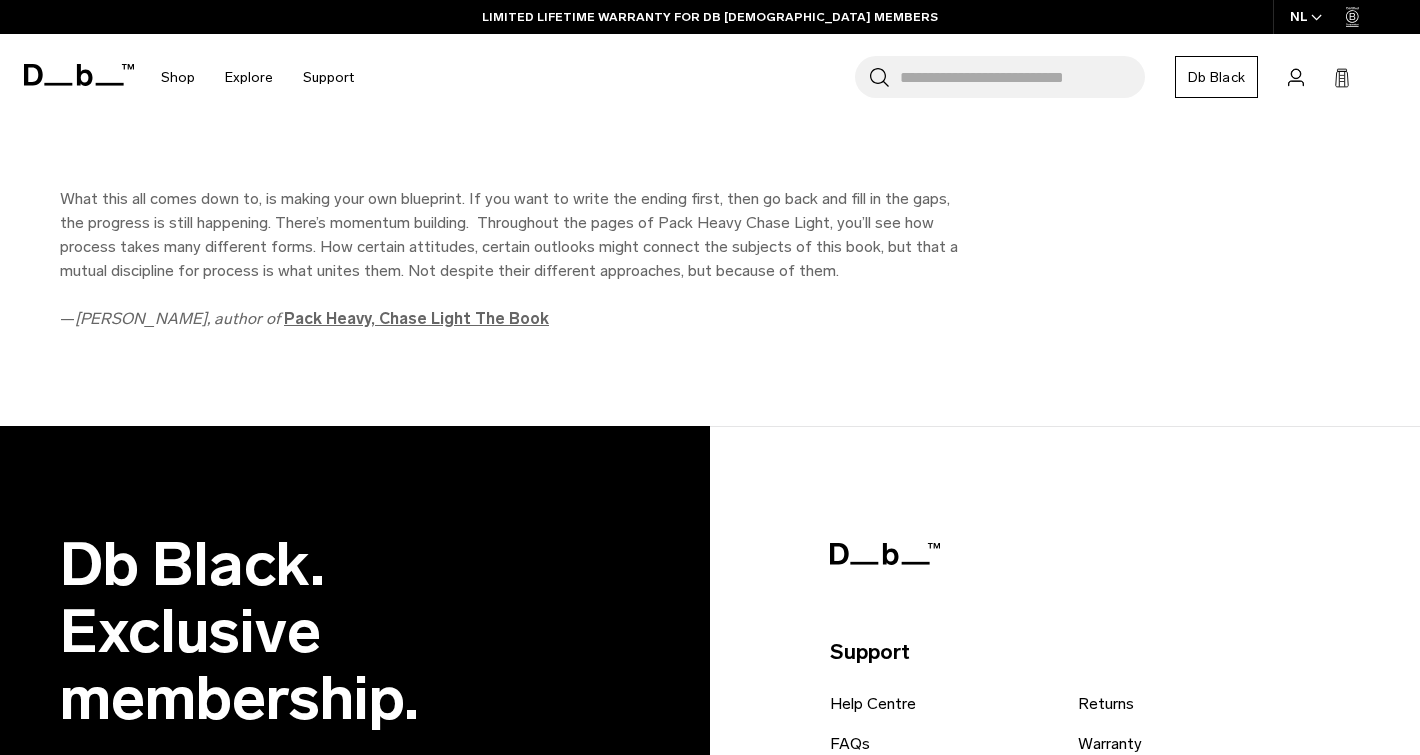 click on "Pack Heavy, Chase Light" at bounding box center [377, 318] 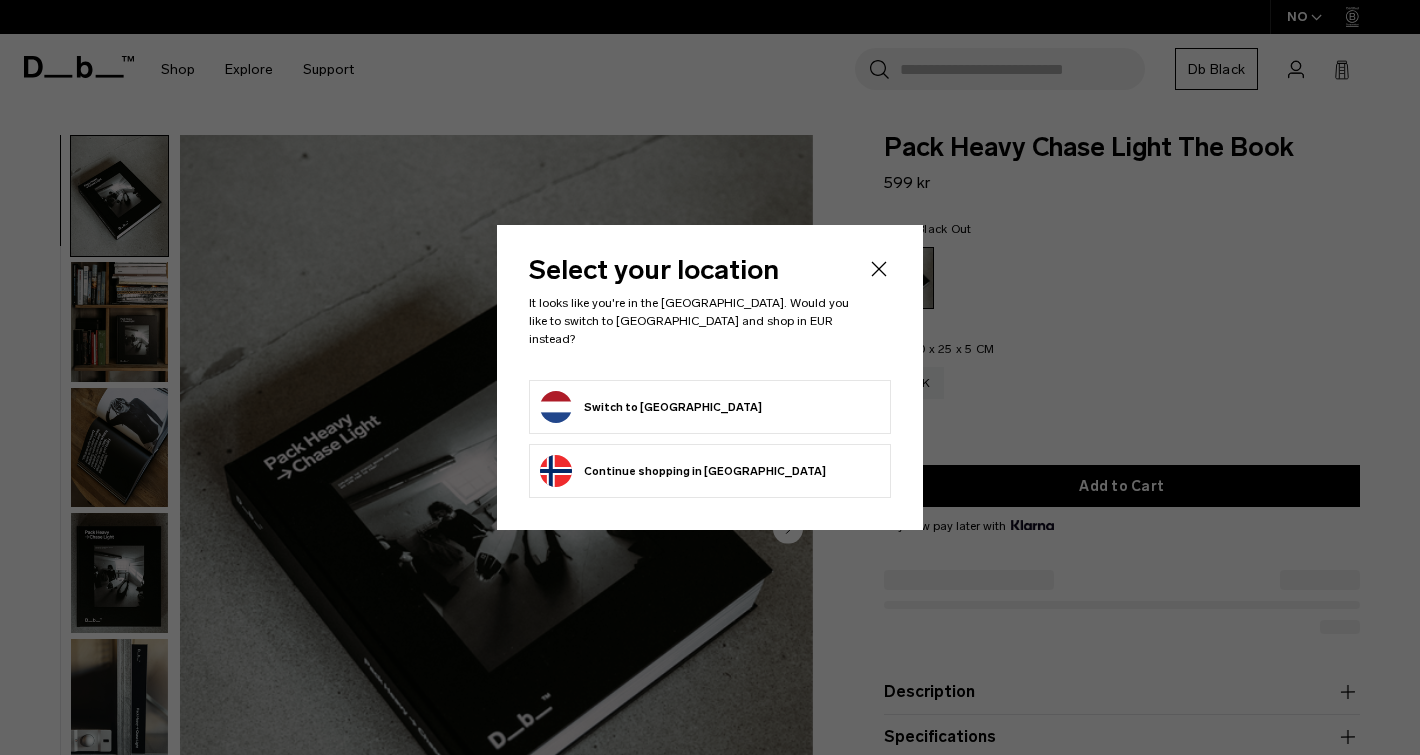 scroll, scrollTop: 0, scrollLeft: 0, axis: both 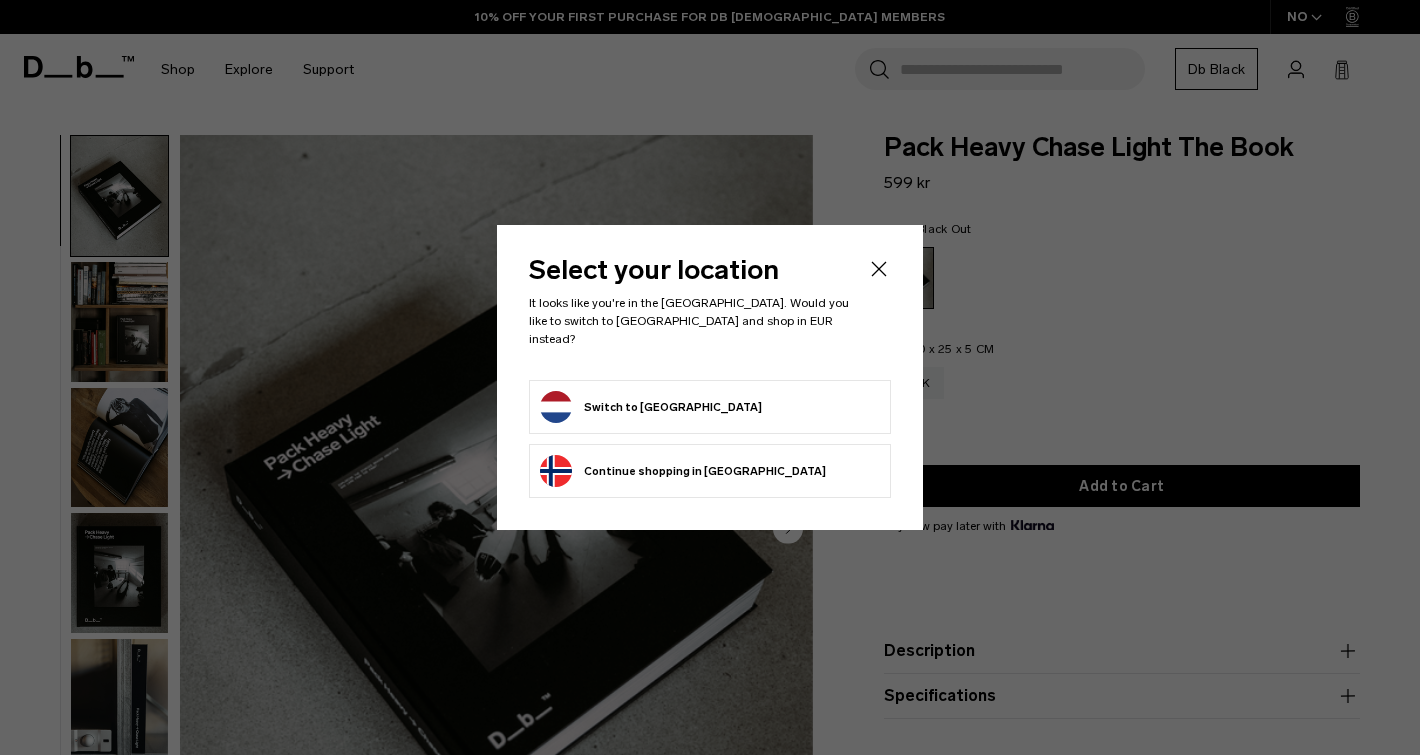 click on "Switch to Netherlands" at bounding box center [651, 407] 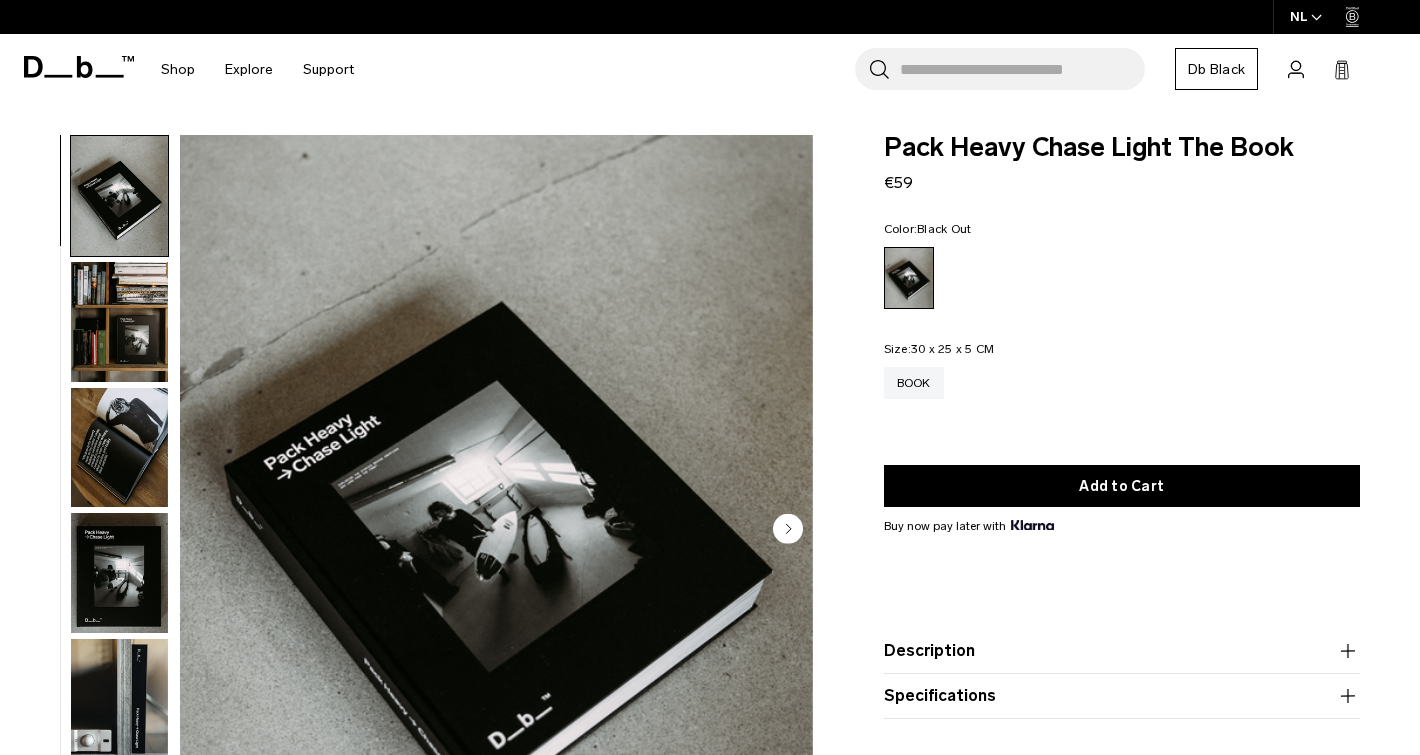 scroll, scrollTop: 0, scrollLeft: 0, axis: both 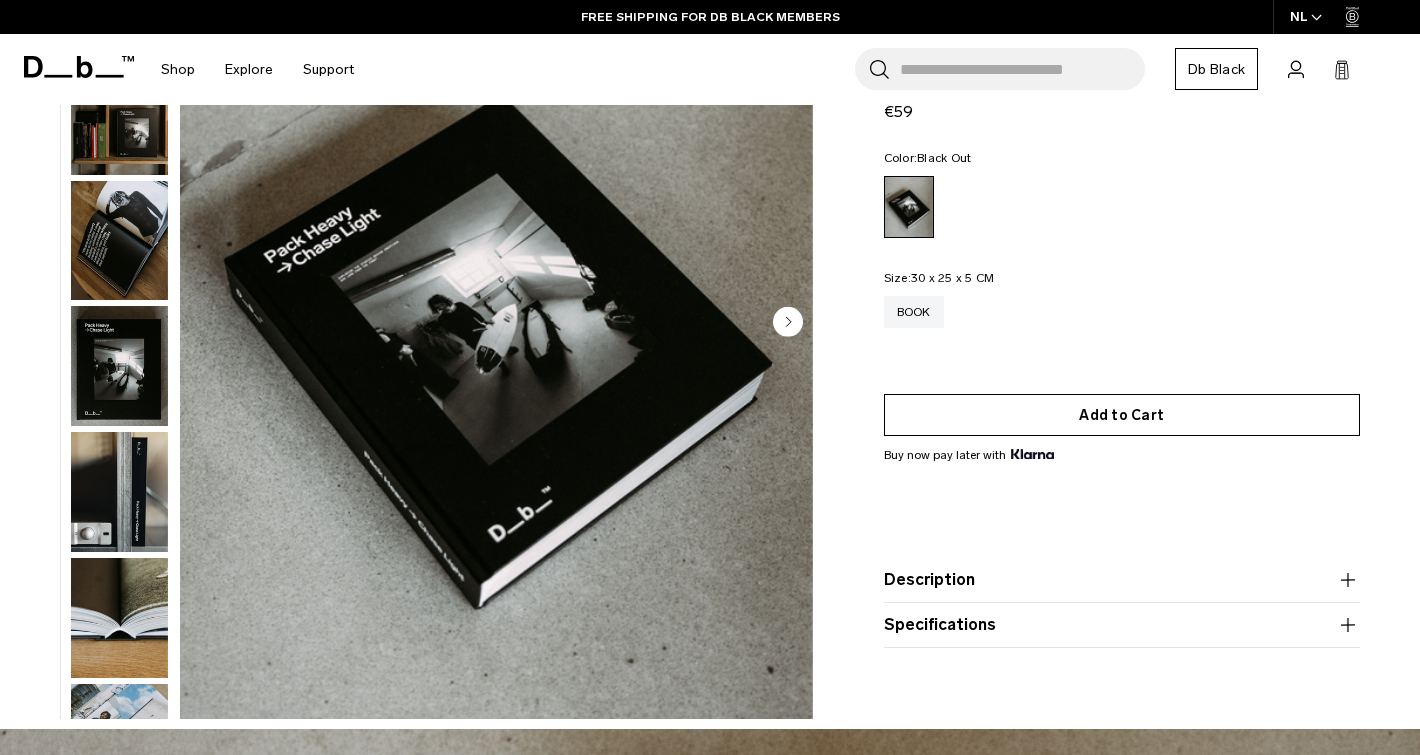 click on "Add to Cart" at bounding box center (1122, 415) 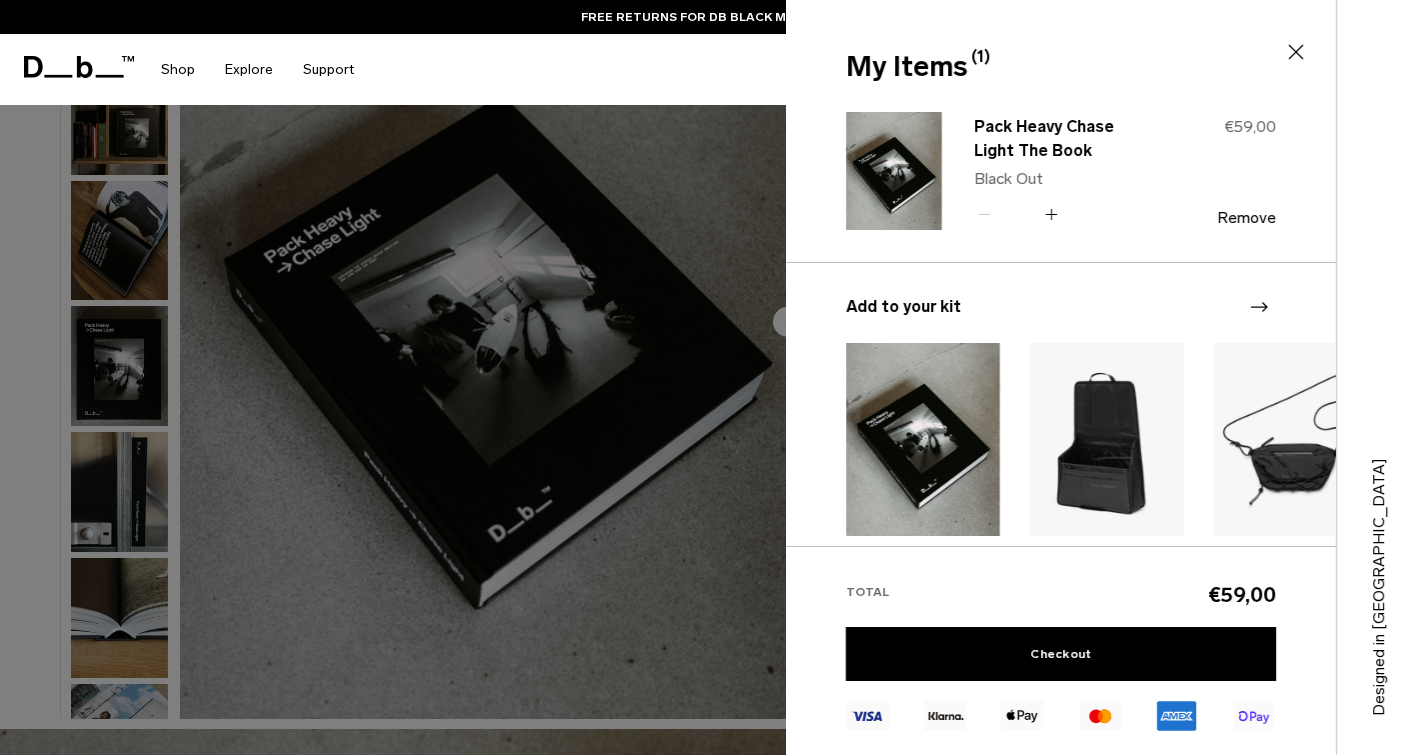 click 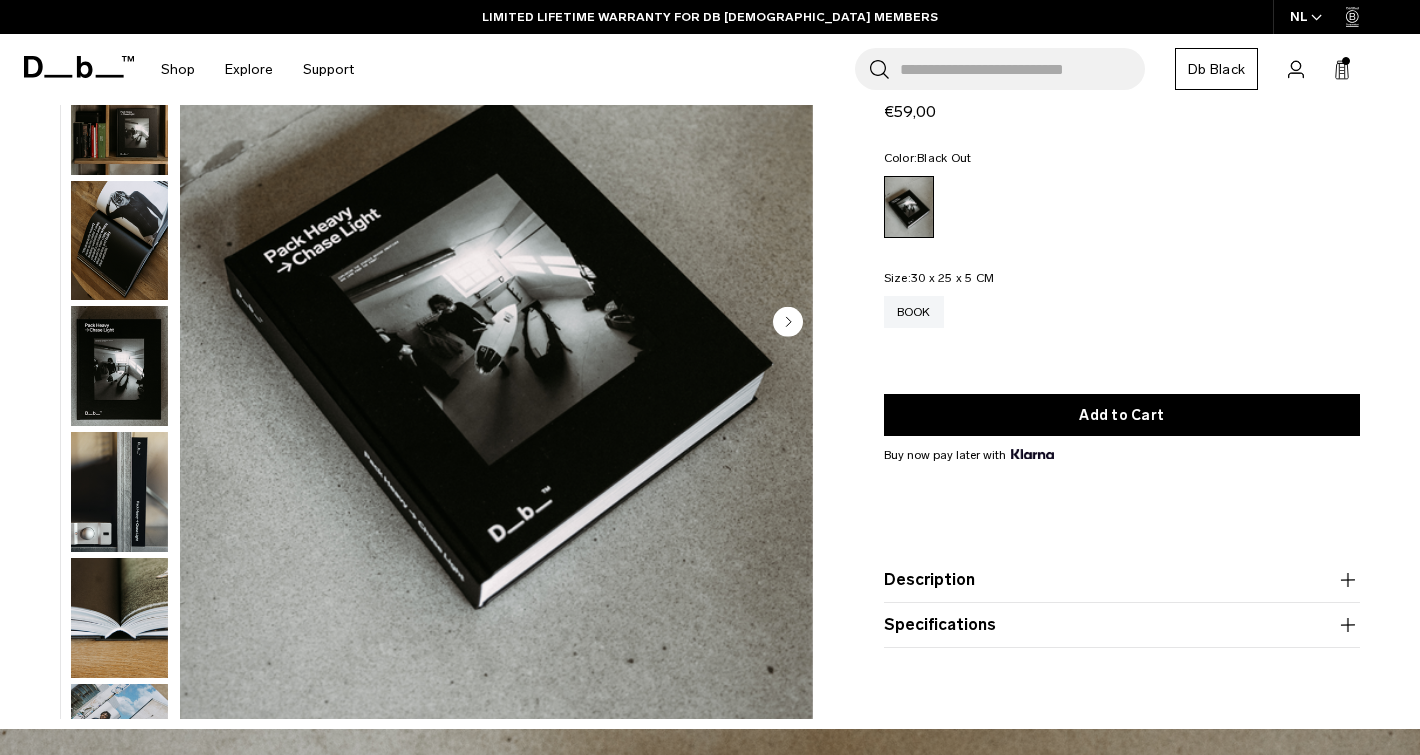 click 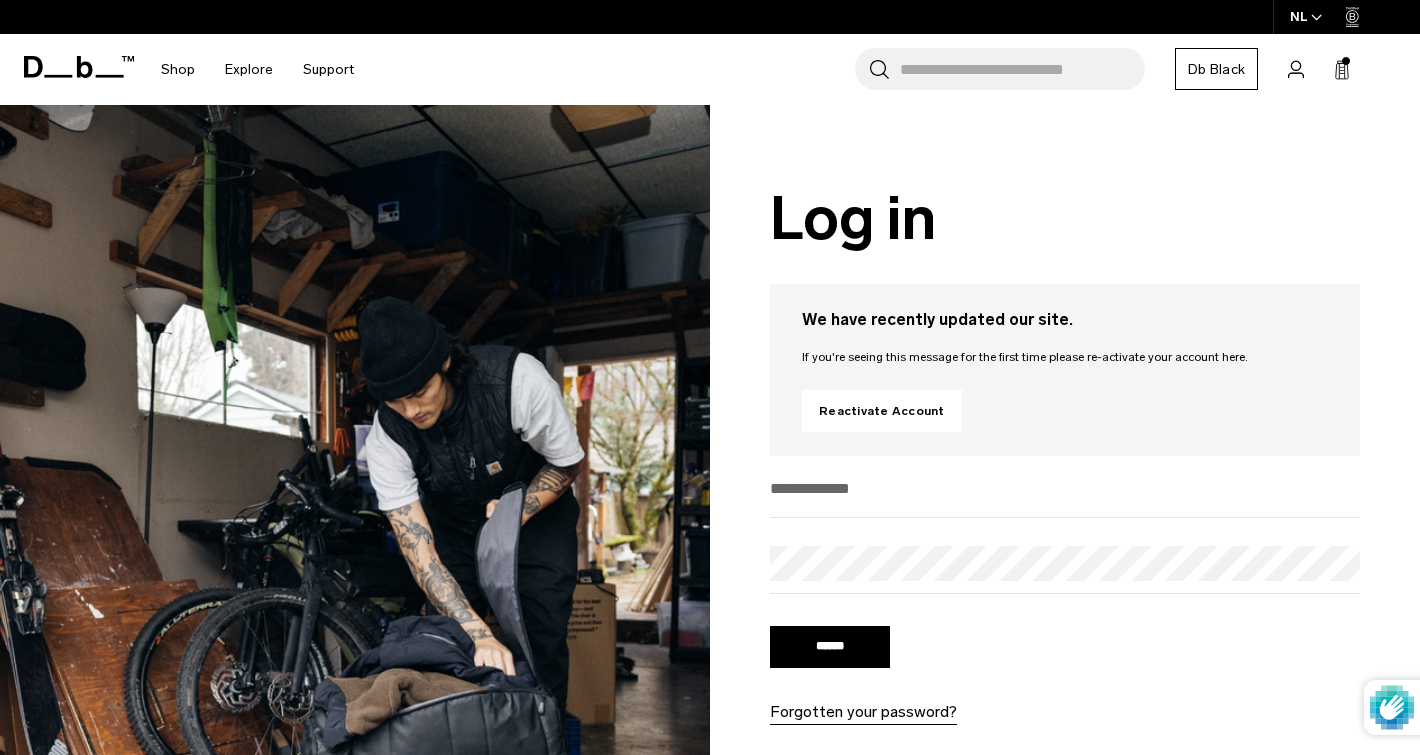 scroll, scrollTop: 0, scrollLeft: 0, axis: both 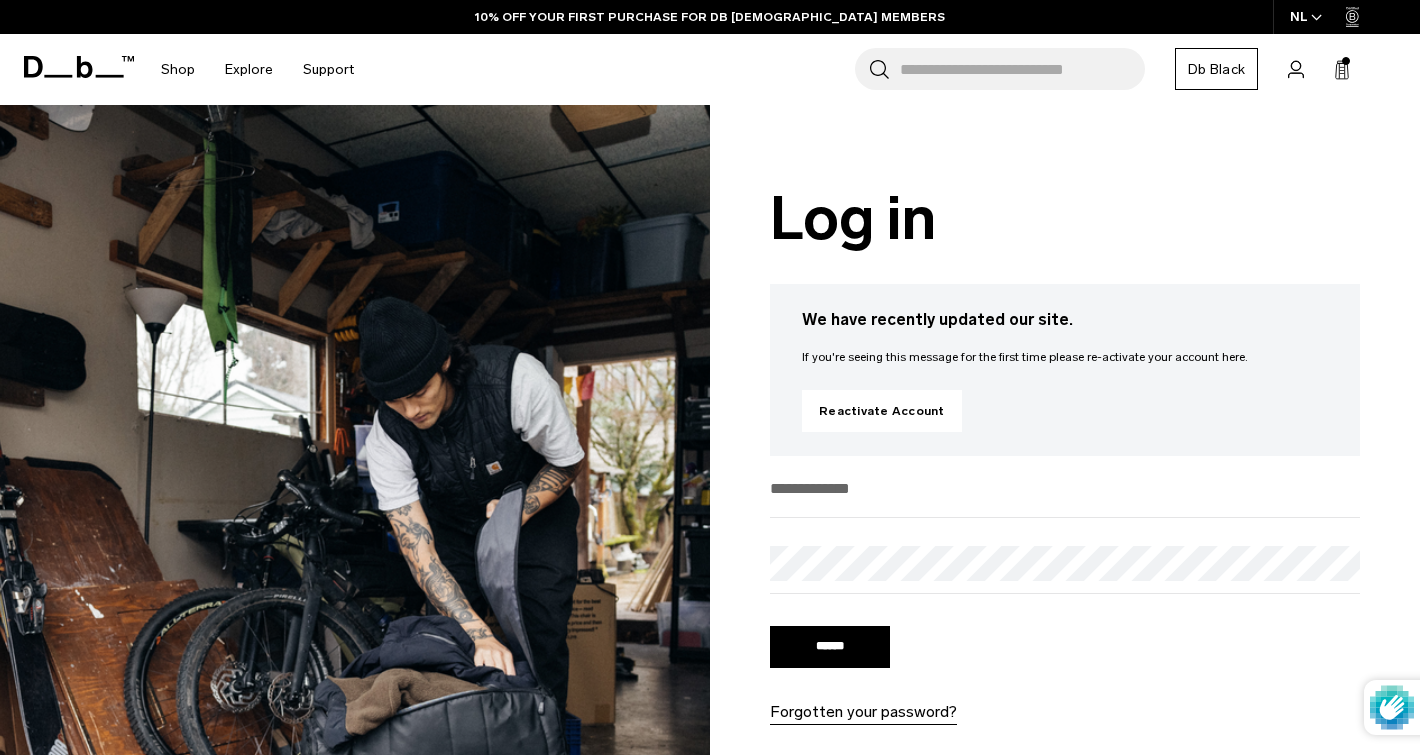 type on "**********" 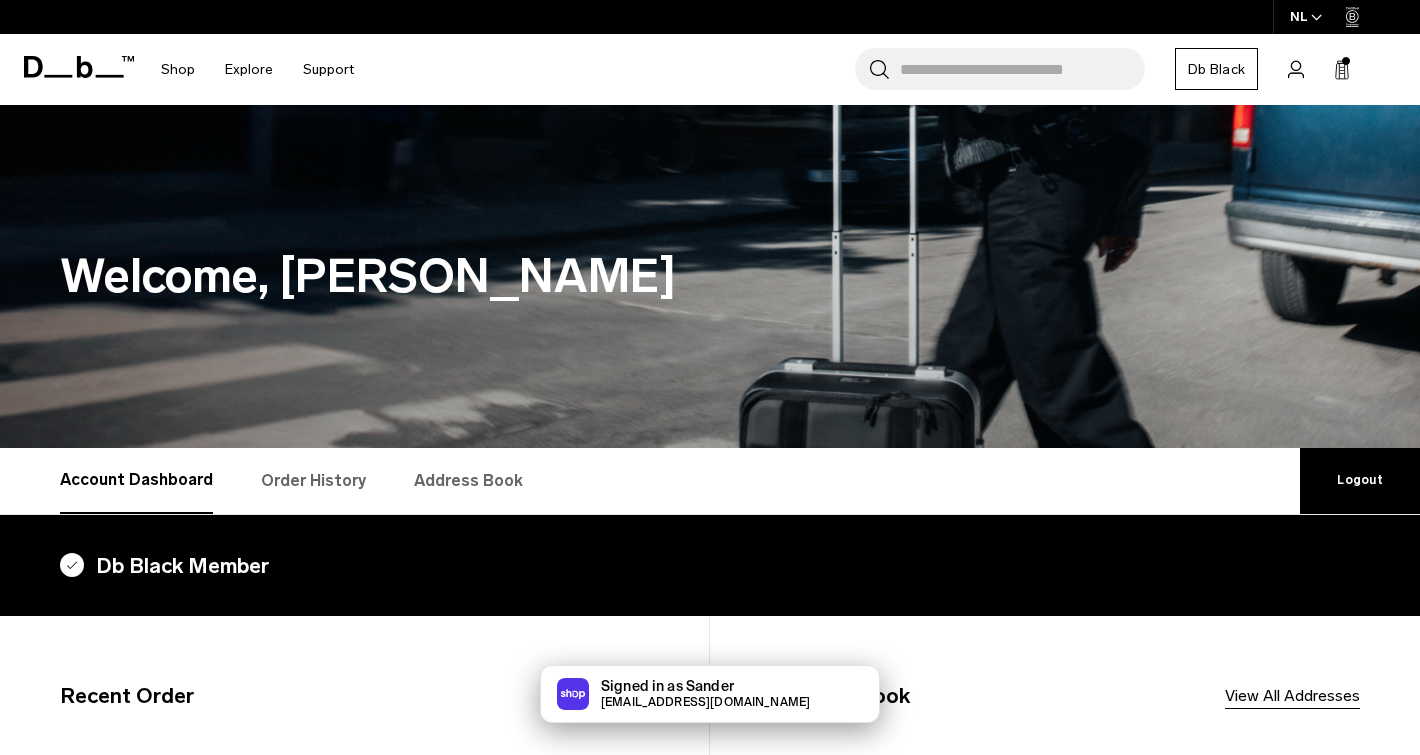 scroll, scrollTop: 0, scrollLeft: 0, axis: both 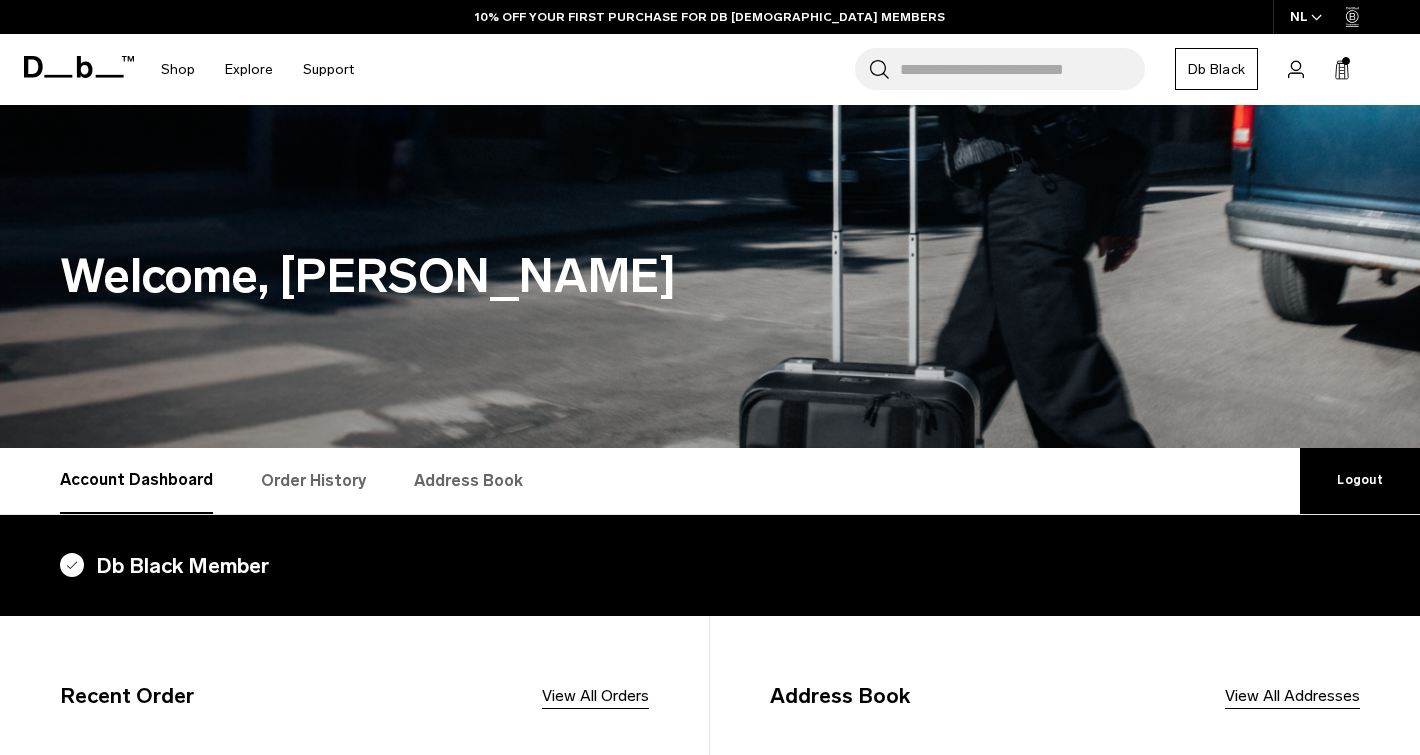 click 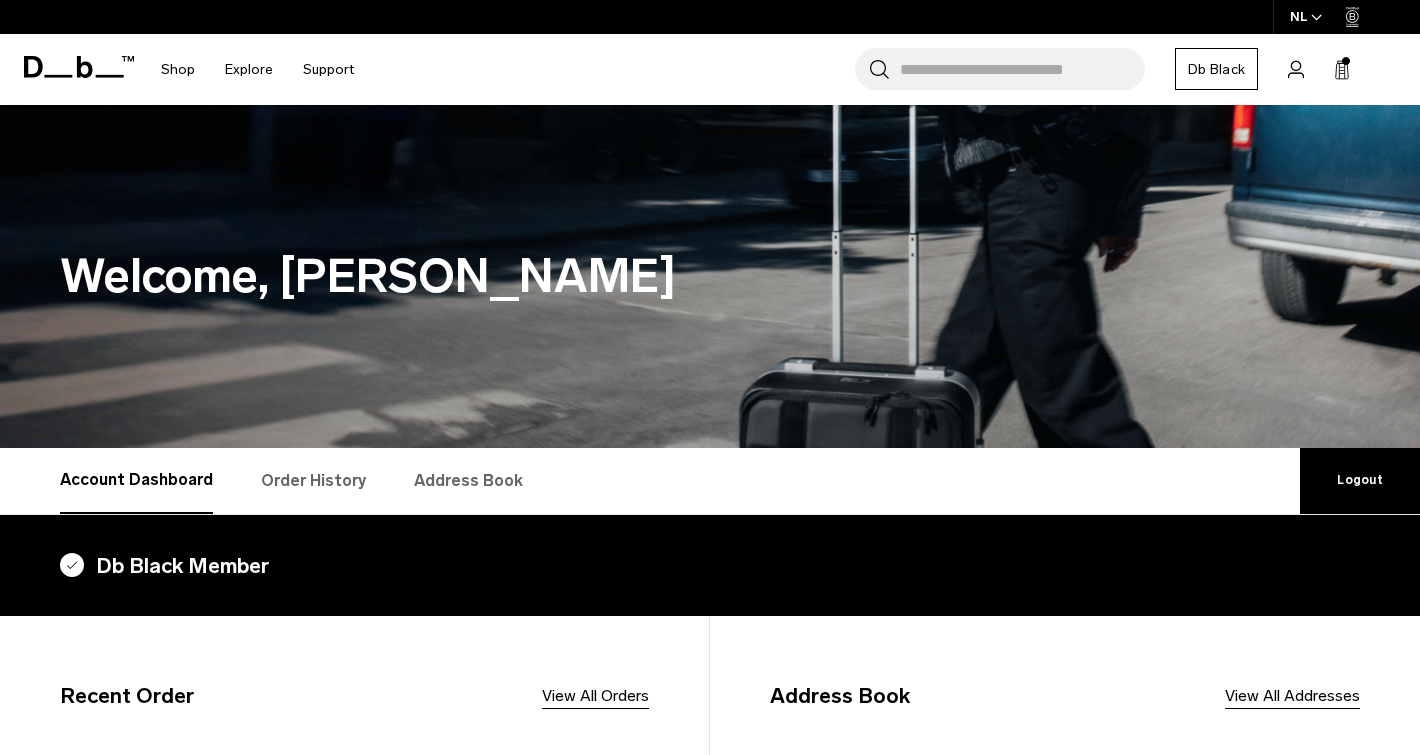 scroll, scrollTop: 0, scrollLeft: 0, axis: both 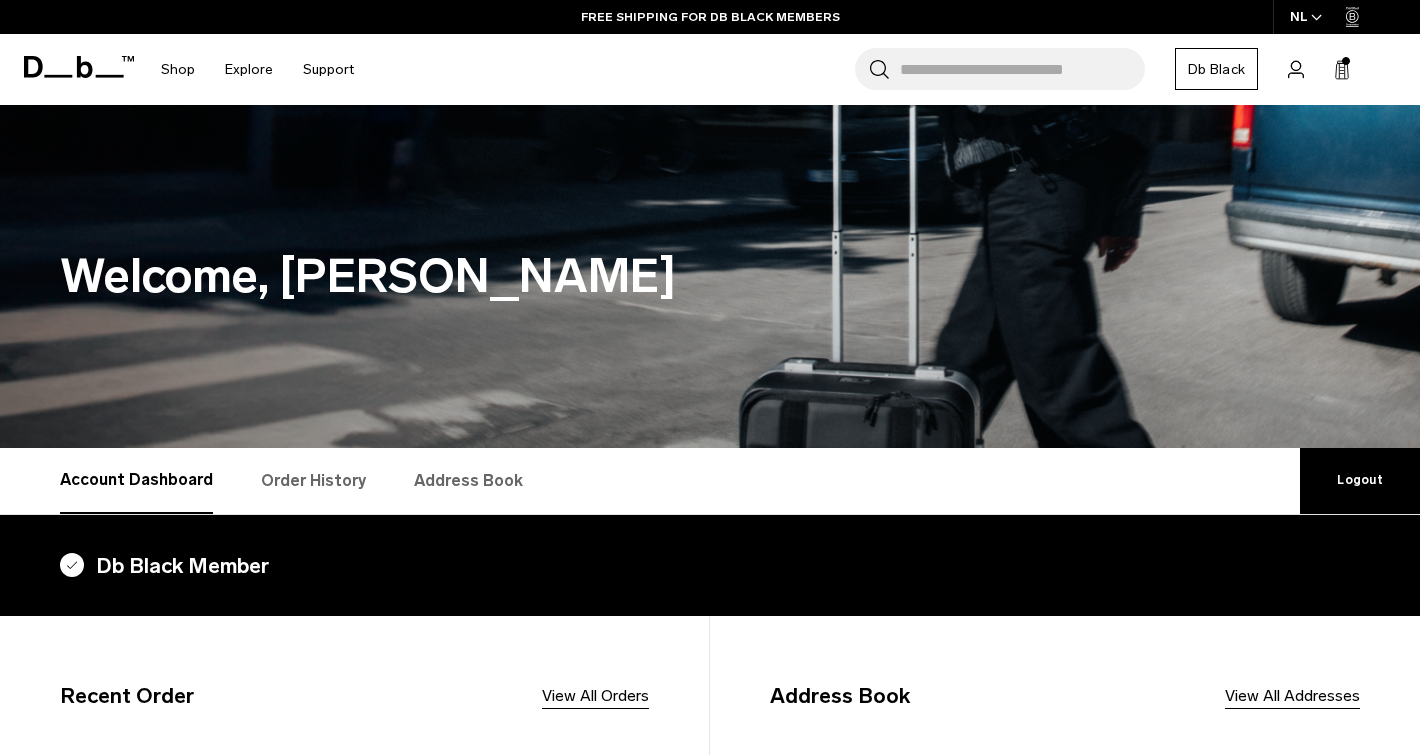 click 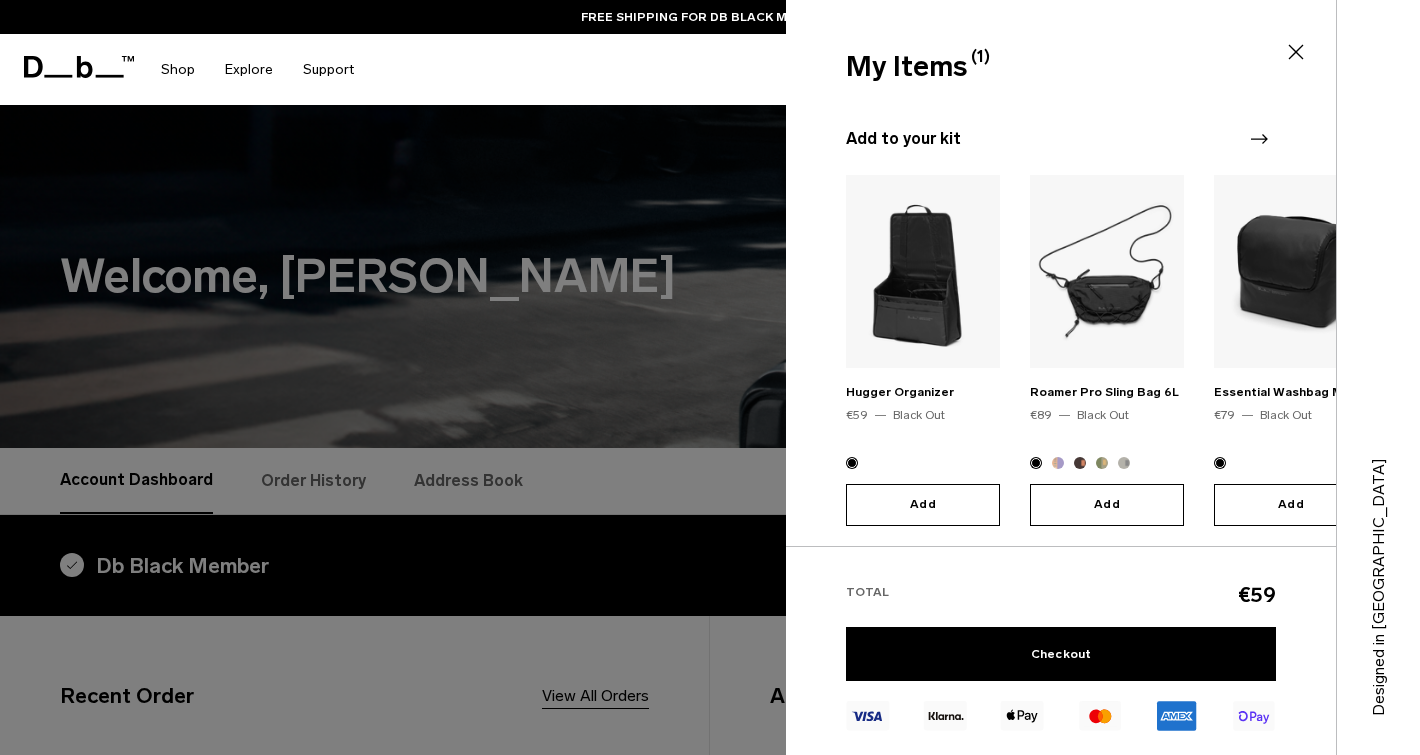 scroll, scrollTop: 167, scrollLeft: 0, axis: vertical 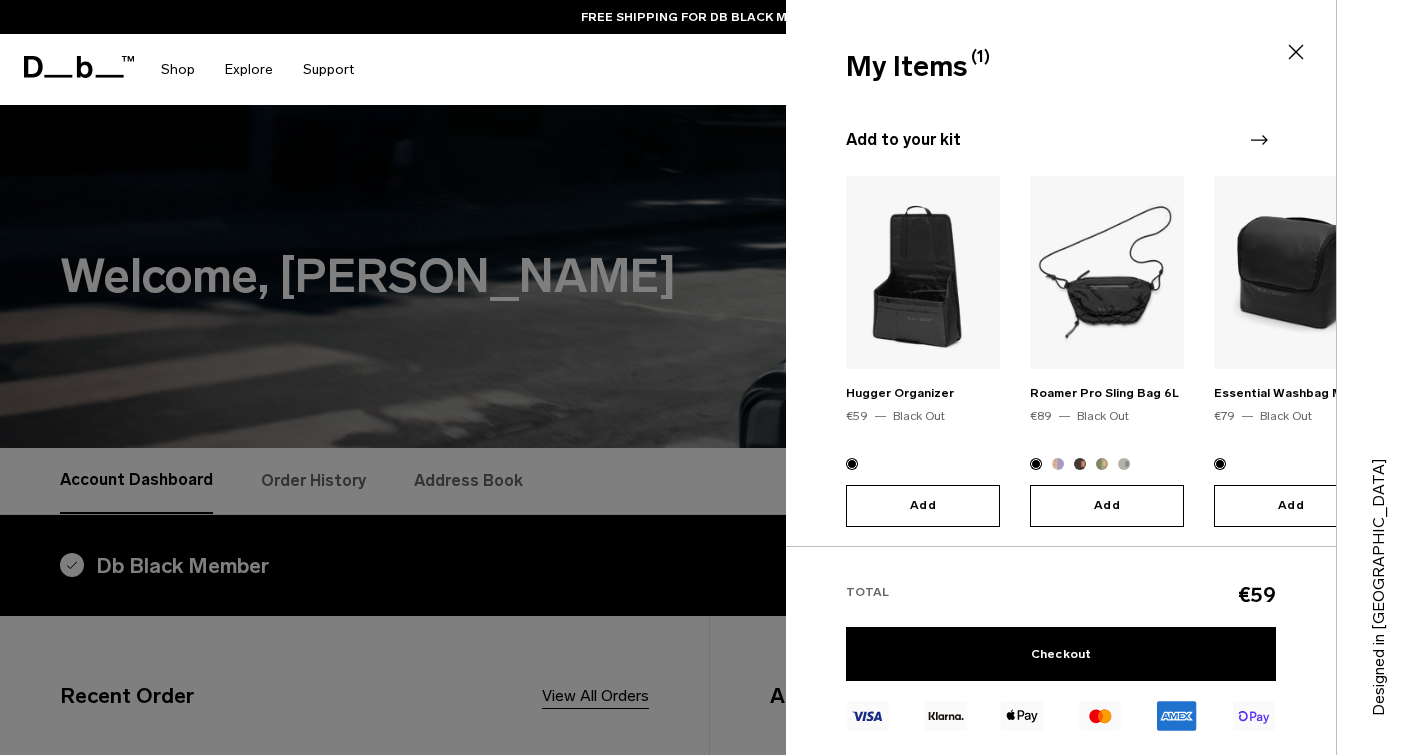 click on "Search for Bags, Luggage...
Search
Close
Trending Products
All Products
Hugger Backpack 30L Black Out
€209
Ramverk Front-access Carry-on Black Out" at bounding box center [886, 69] 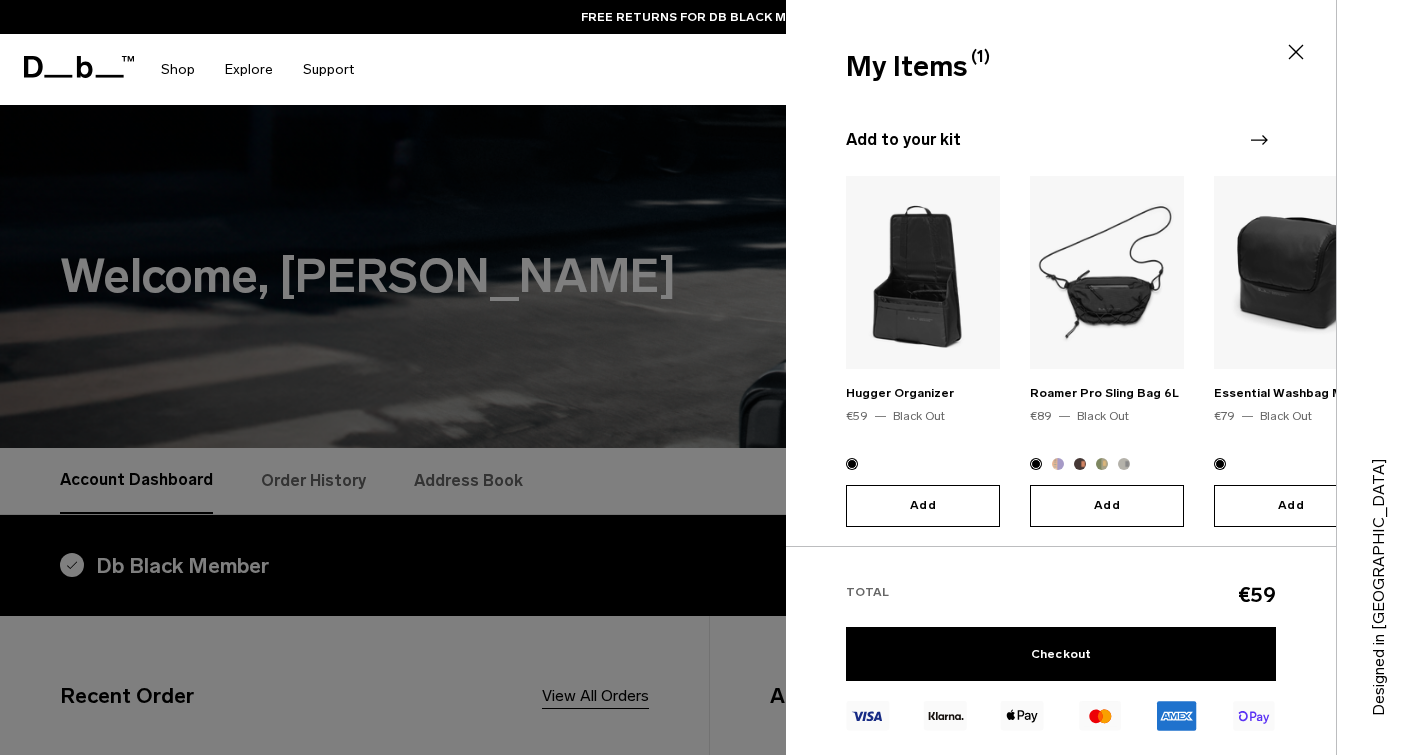 click at bounding box center (710, 377) 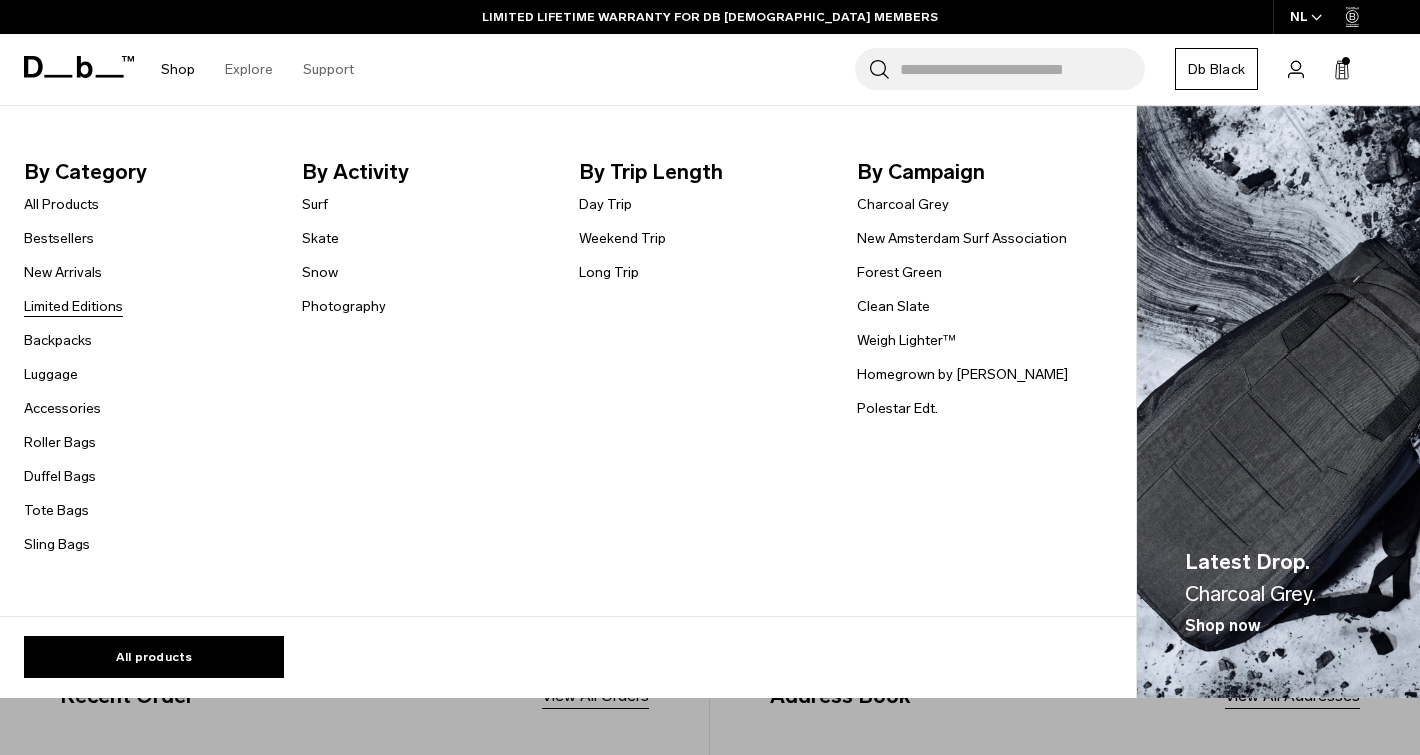 scroll, scrollTop: 0, scrollLeft: 0, axis: both 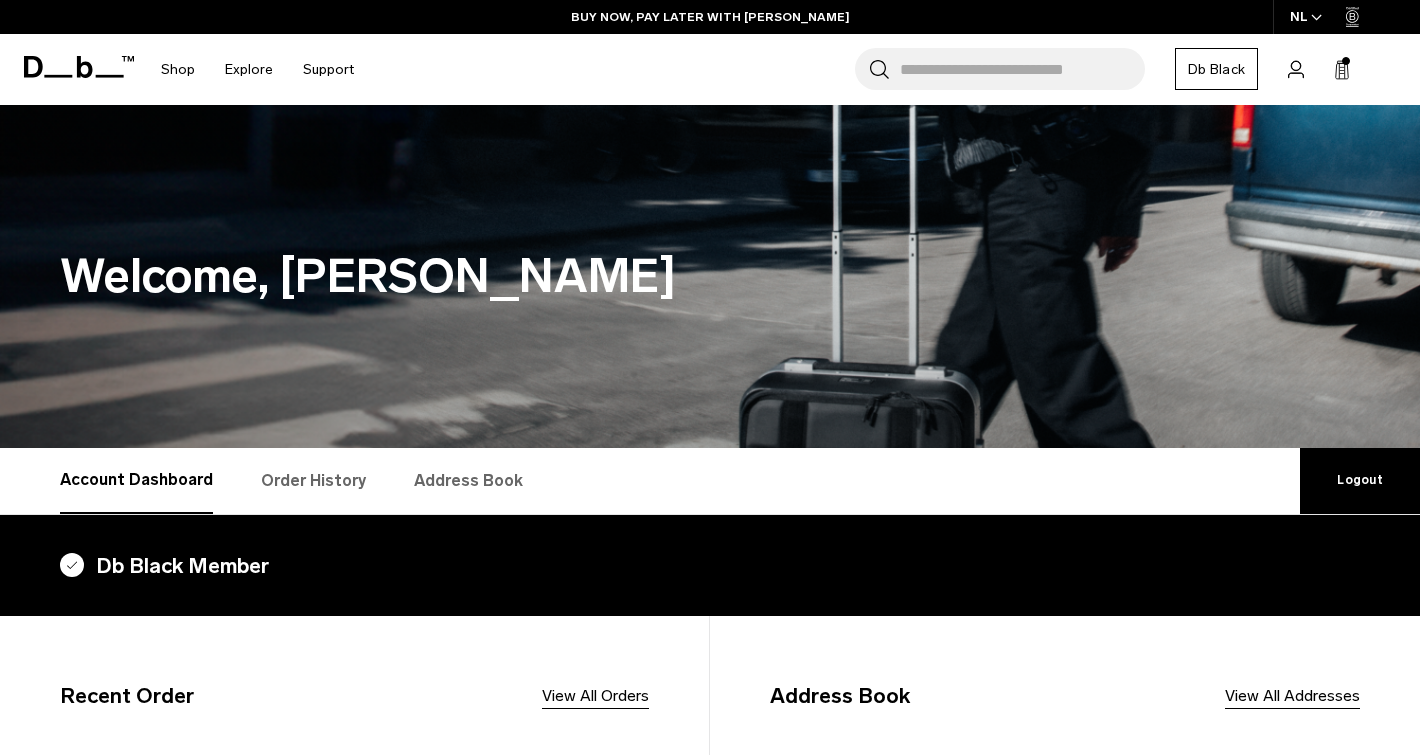 click 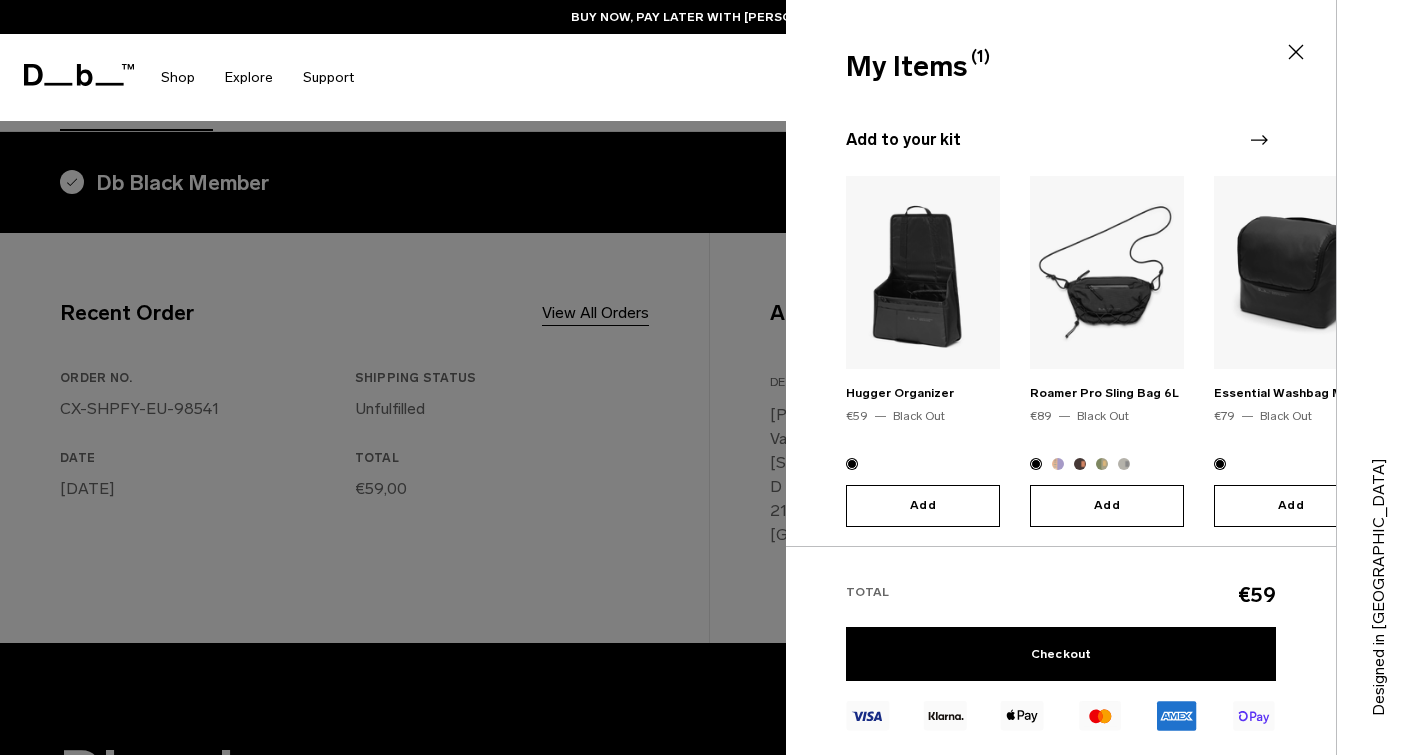 scroll, scrollTop: 399, scrollLeft: 0, axis: vertical 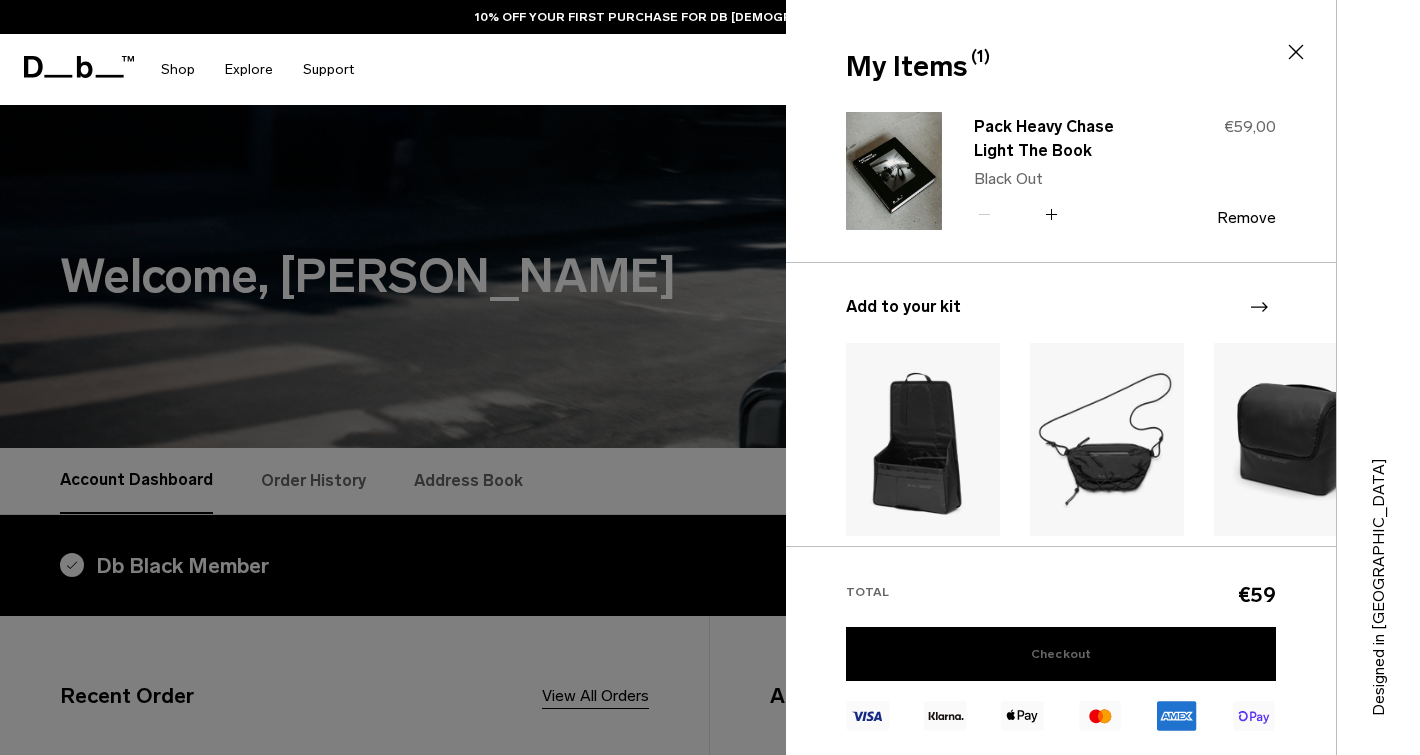 click on "Checkout" at bounding box center (1061, 654) 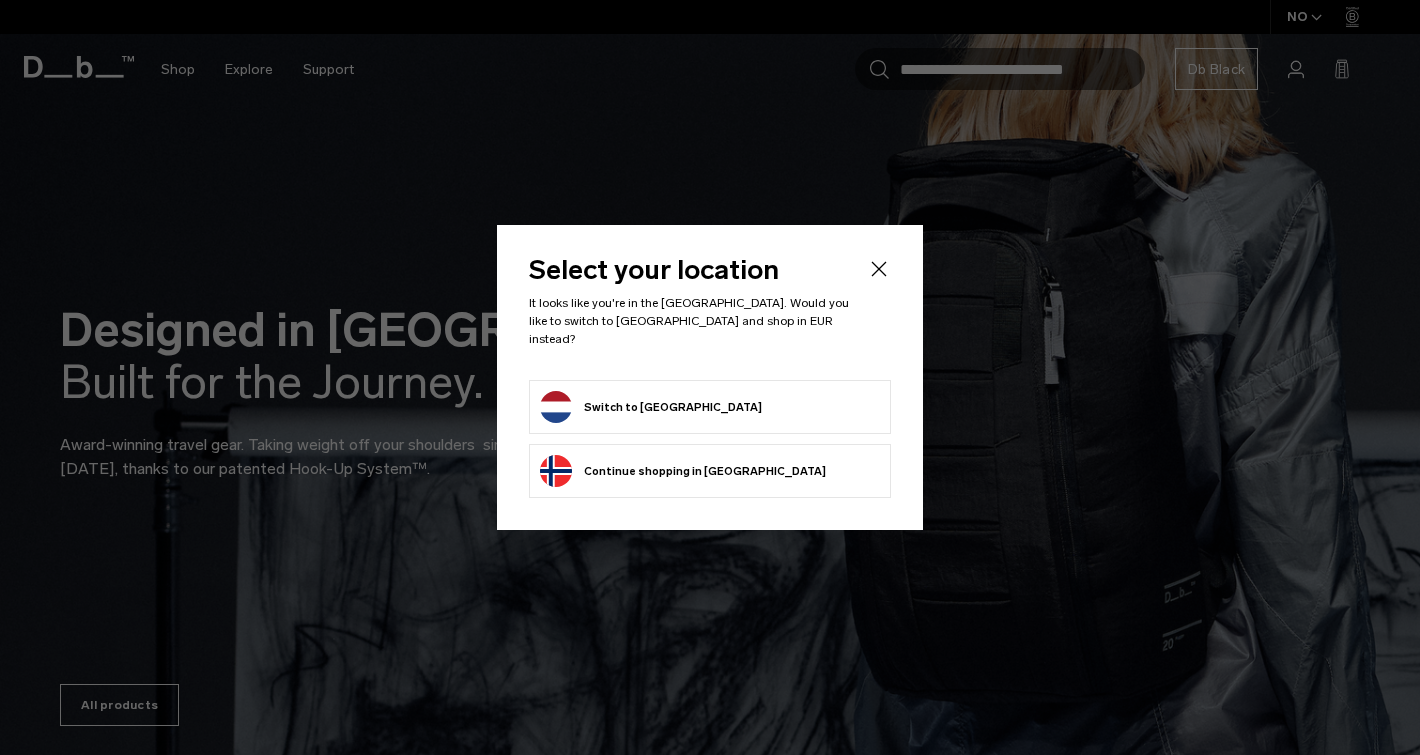 scroll, scrollTop: 0, scrollLeft: 0, axis: both 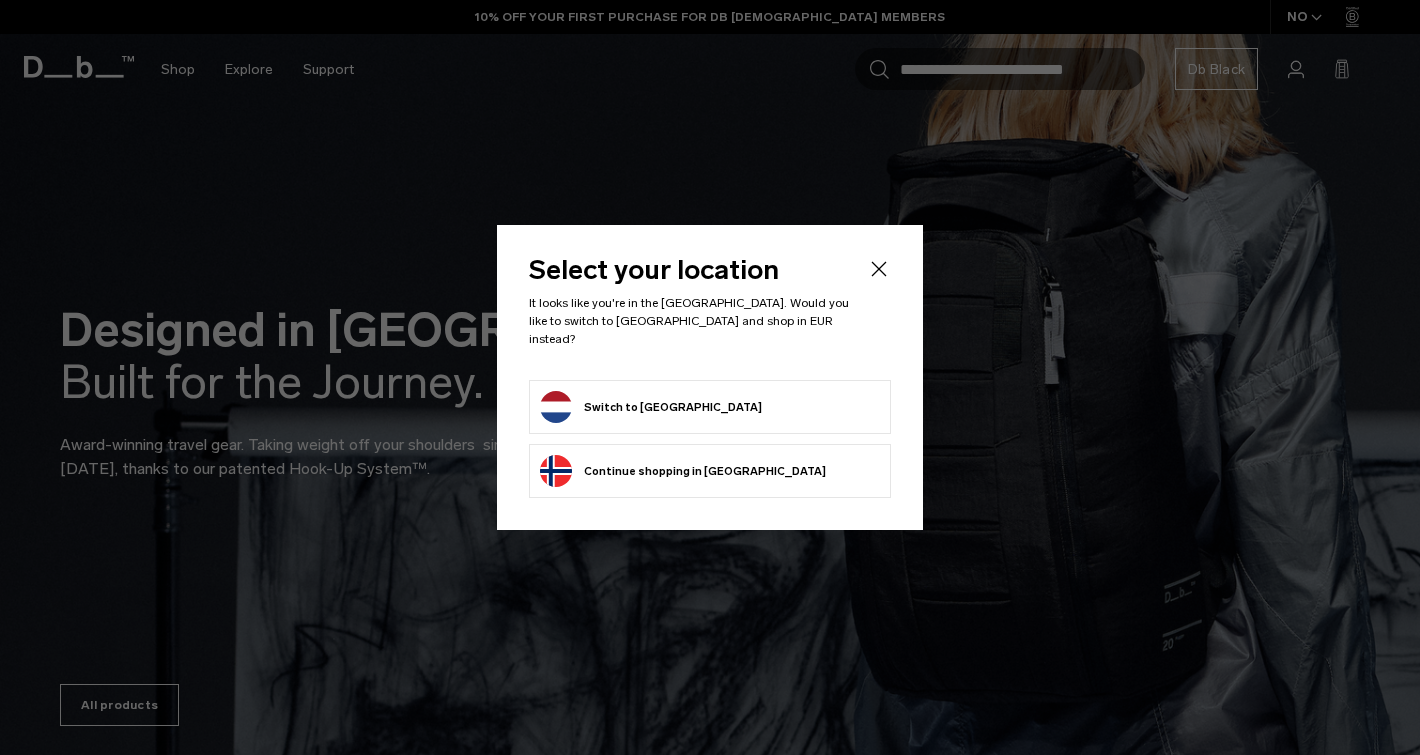 click on "Switch to Netherlands" at bounding box center (710, 407) 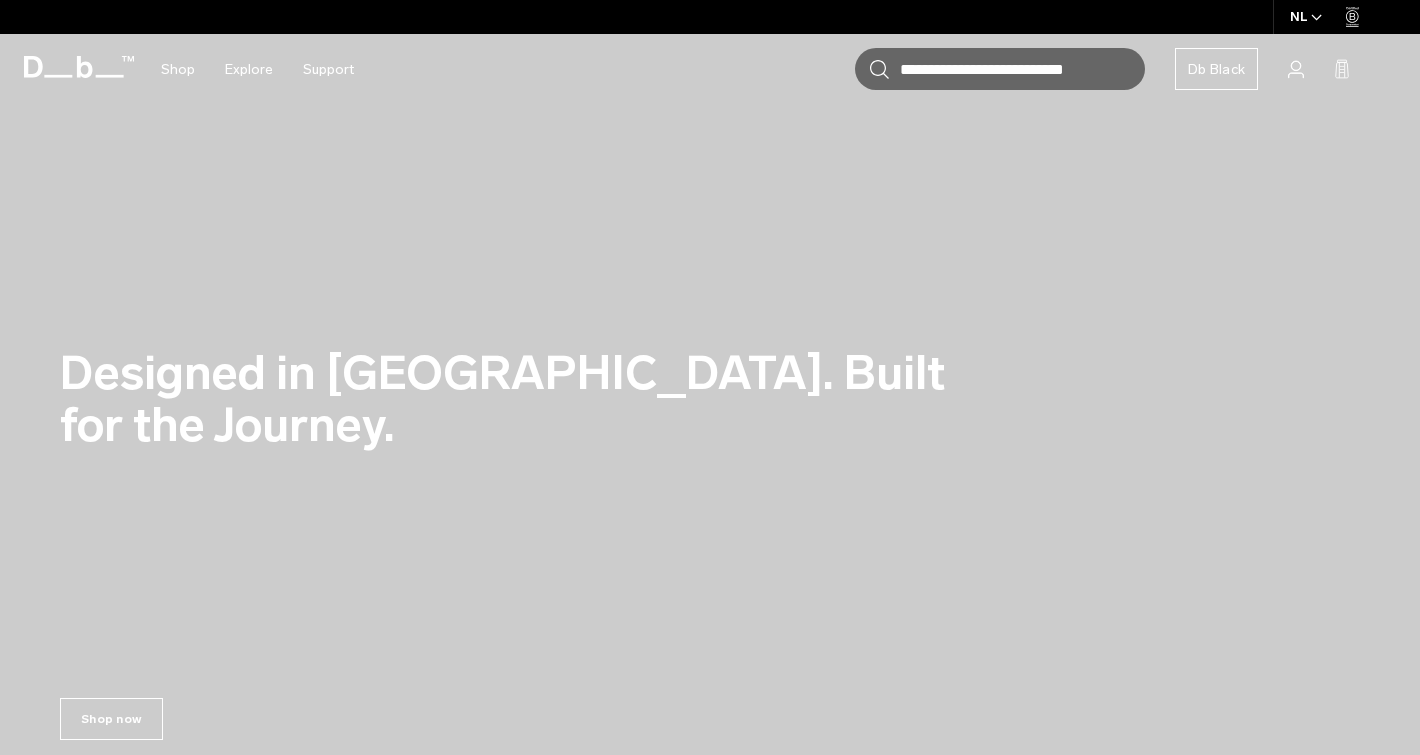scroll, scrollTop: 0, scrollLeft: 0, axis: both 